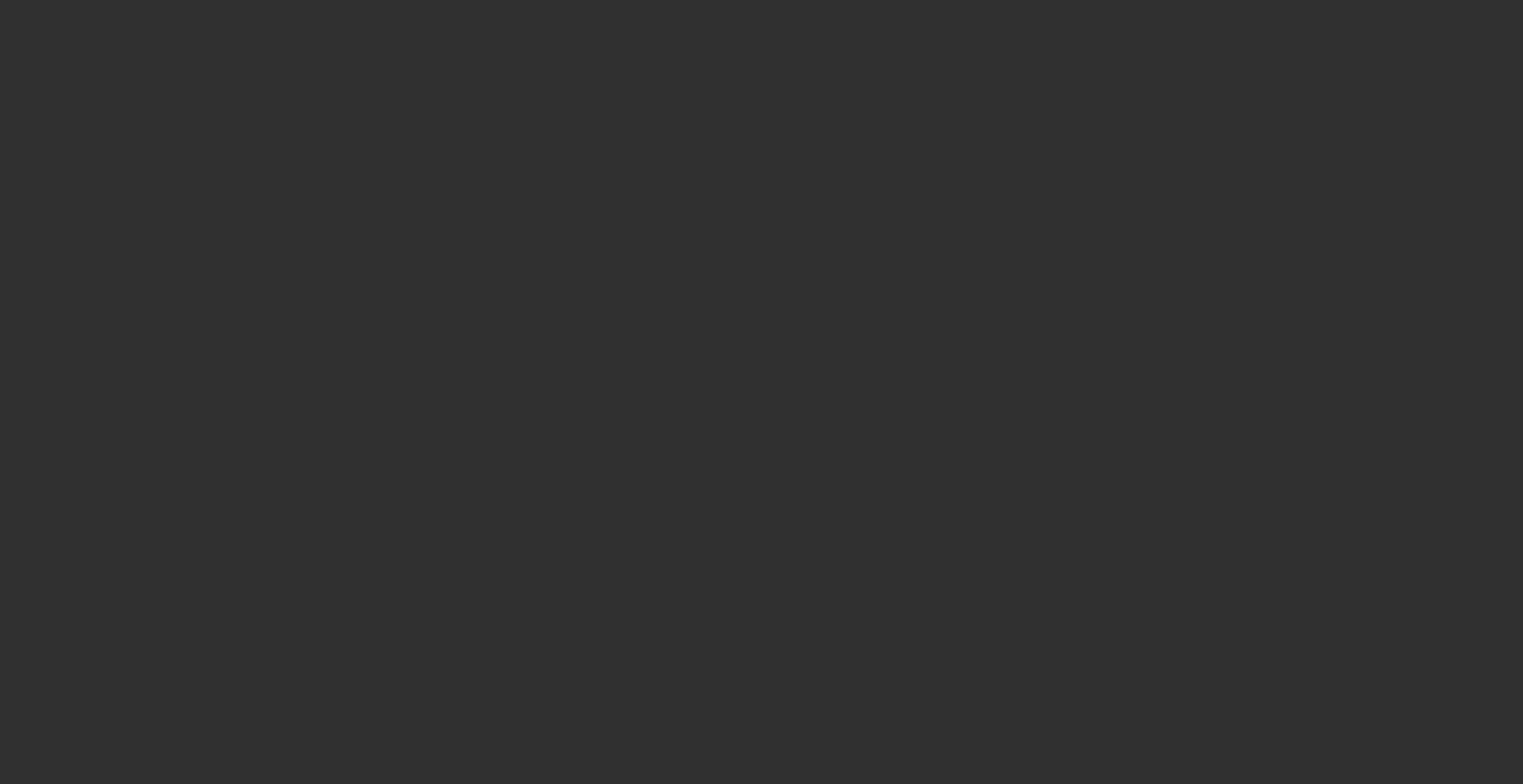 scroll, scrollTop: 0, scrollLeft: 0, axis: both 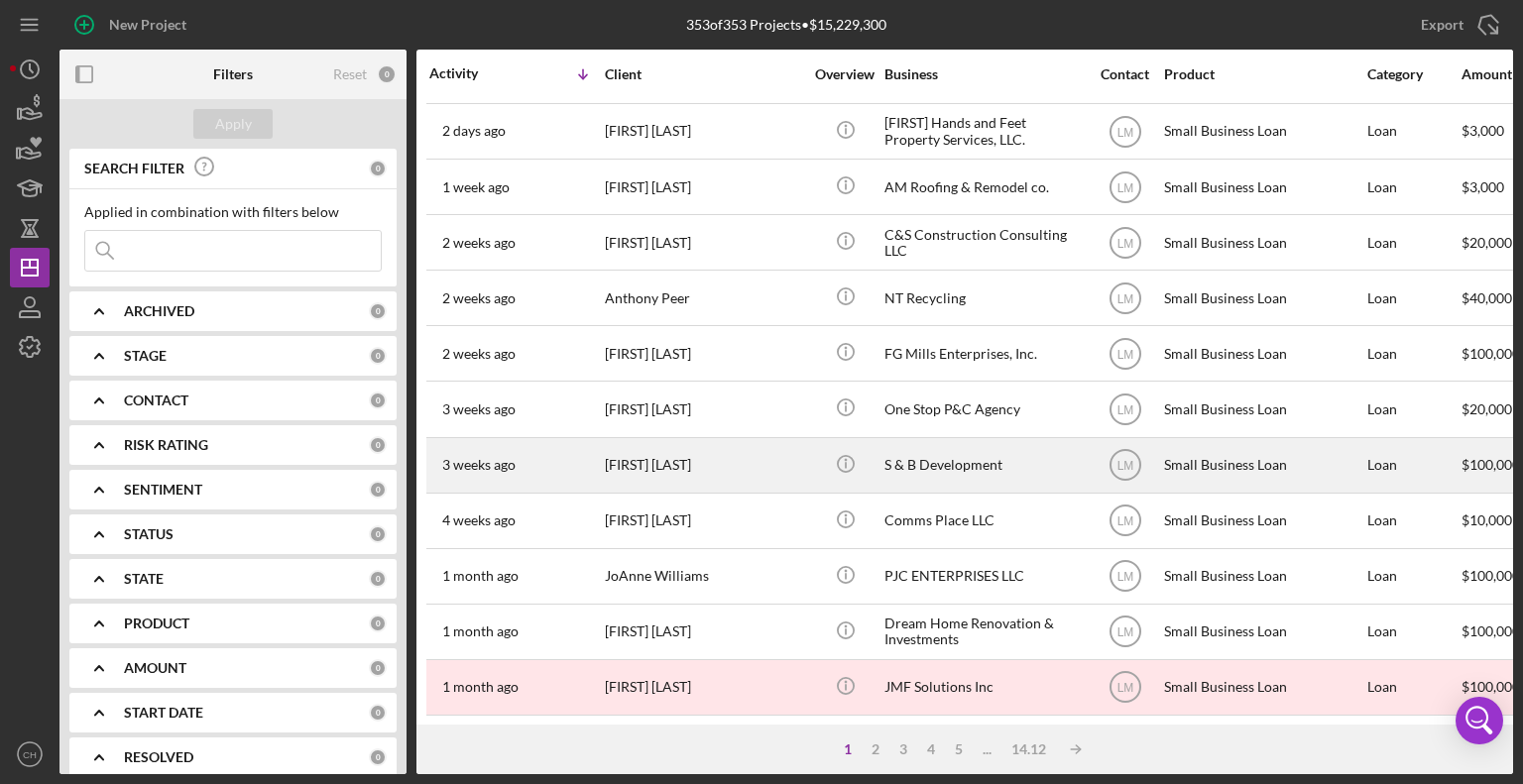 click on "[FIRST]  [LAST]" at bounding box center [704, 465] 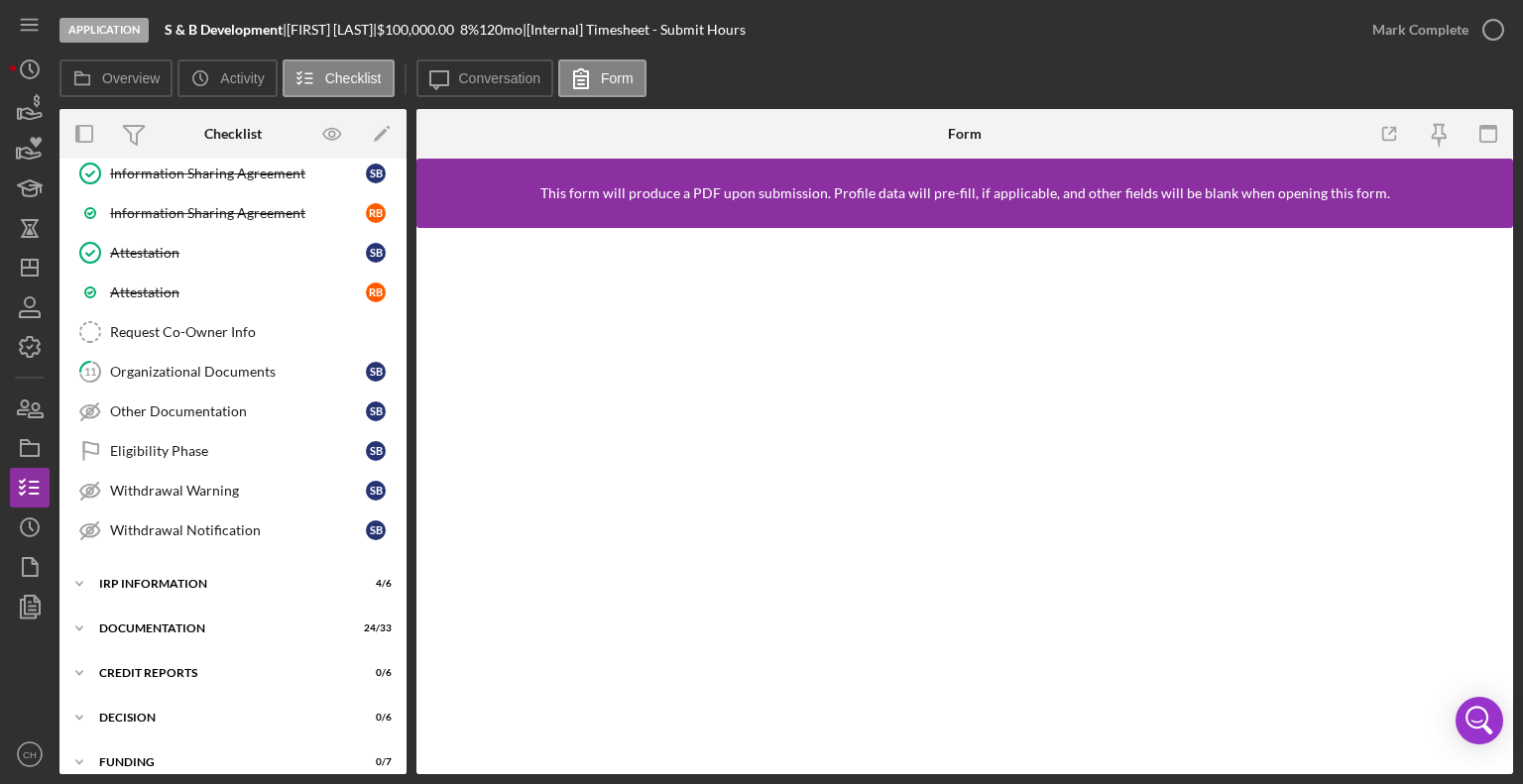 scroll, scrollTop: 698, scrollLeft: 0, axis: vertical 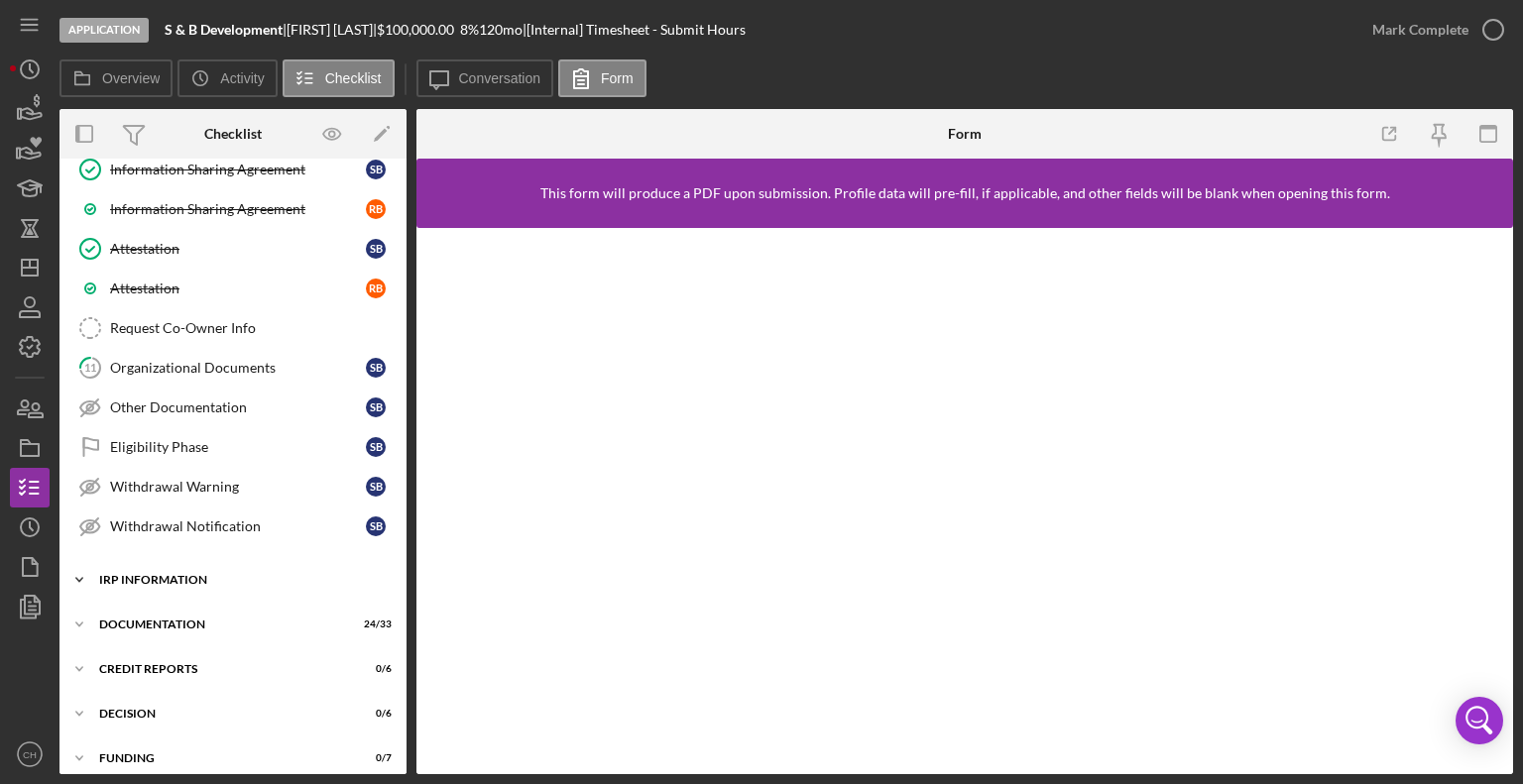 click on "IRP Information" at bounding box center [240, 580] 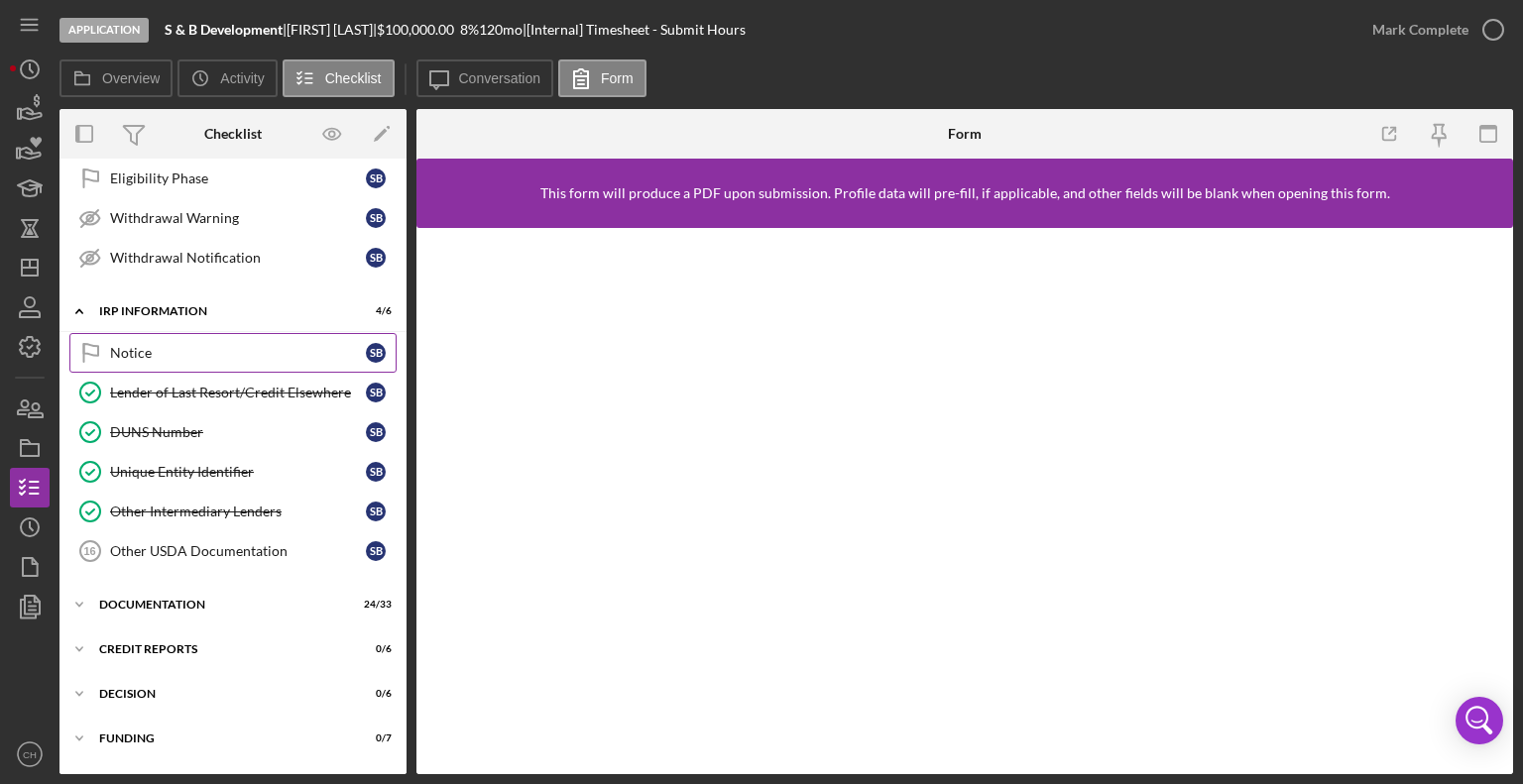 scroll, scrollTop: 991, scrollLeft: 0, axis: vertical 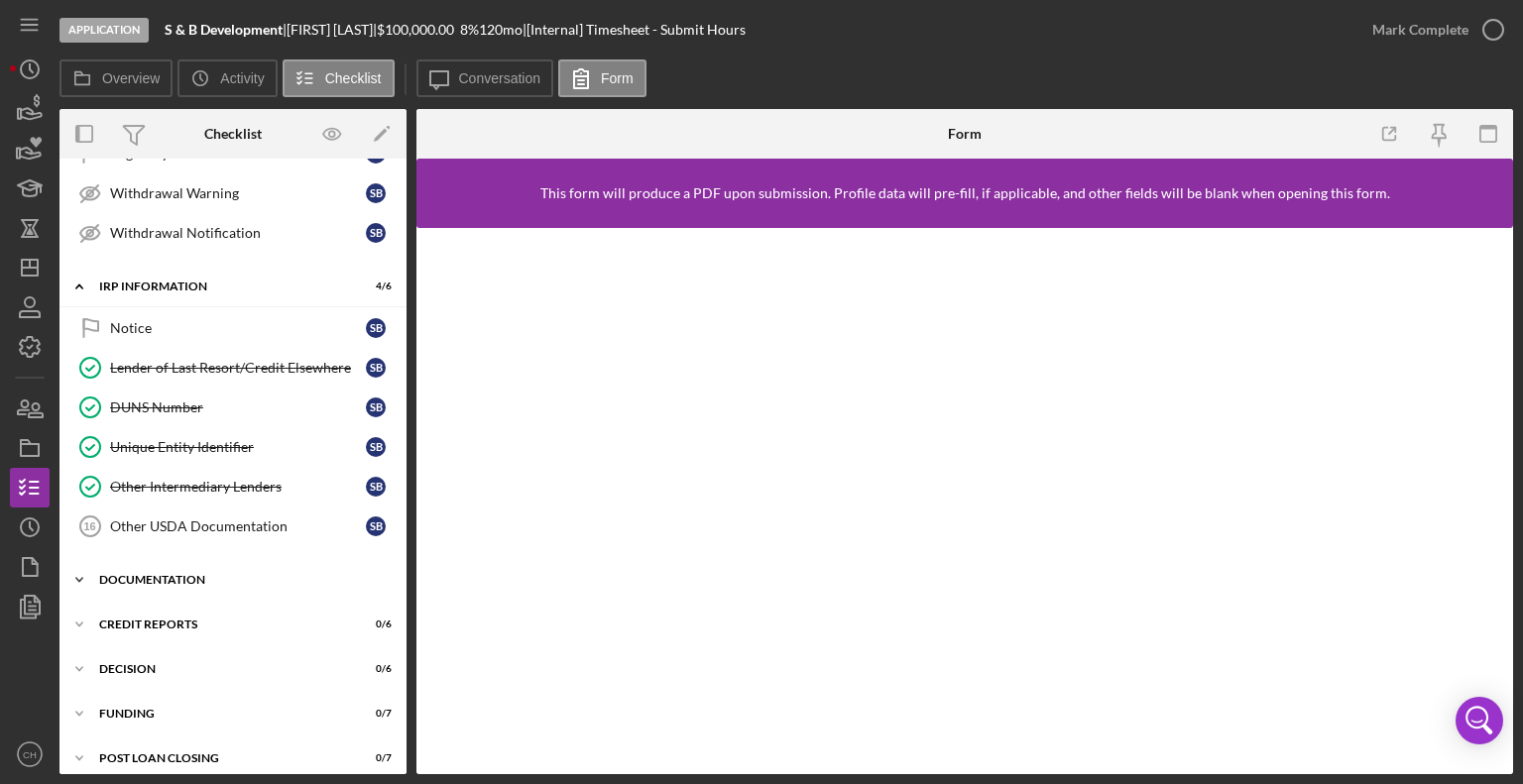 click on "Documentation" at bounding box center (240, 580) 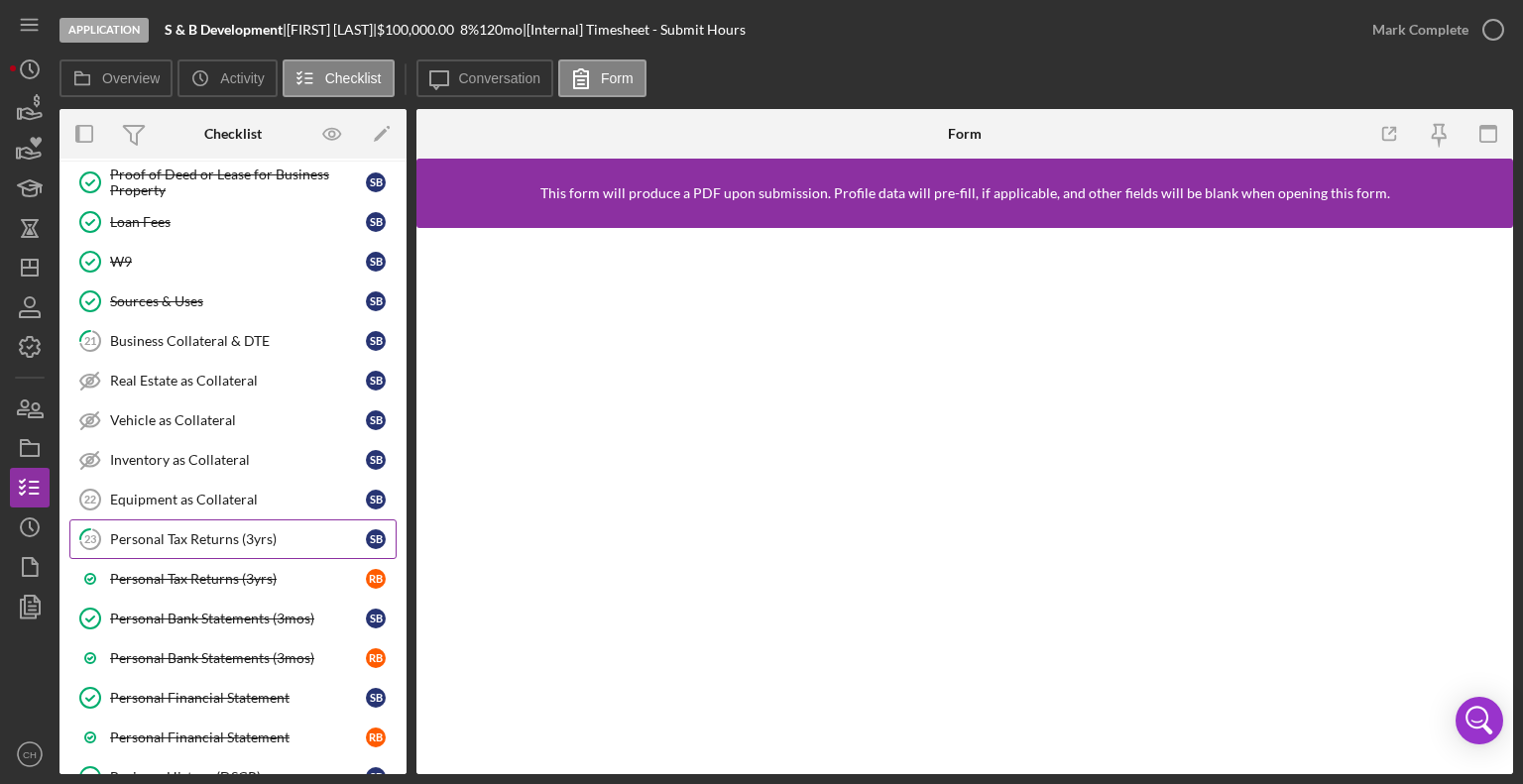 scroll, scrollTop: 1435, scrollLeft: 0, axis: vertical 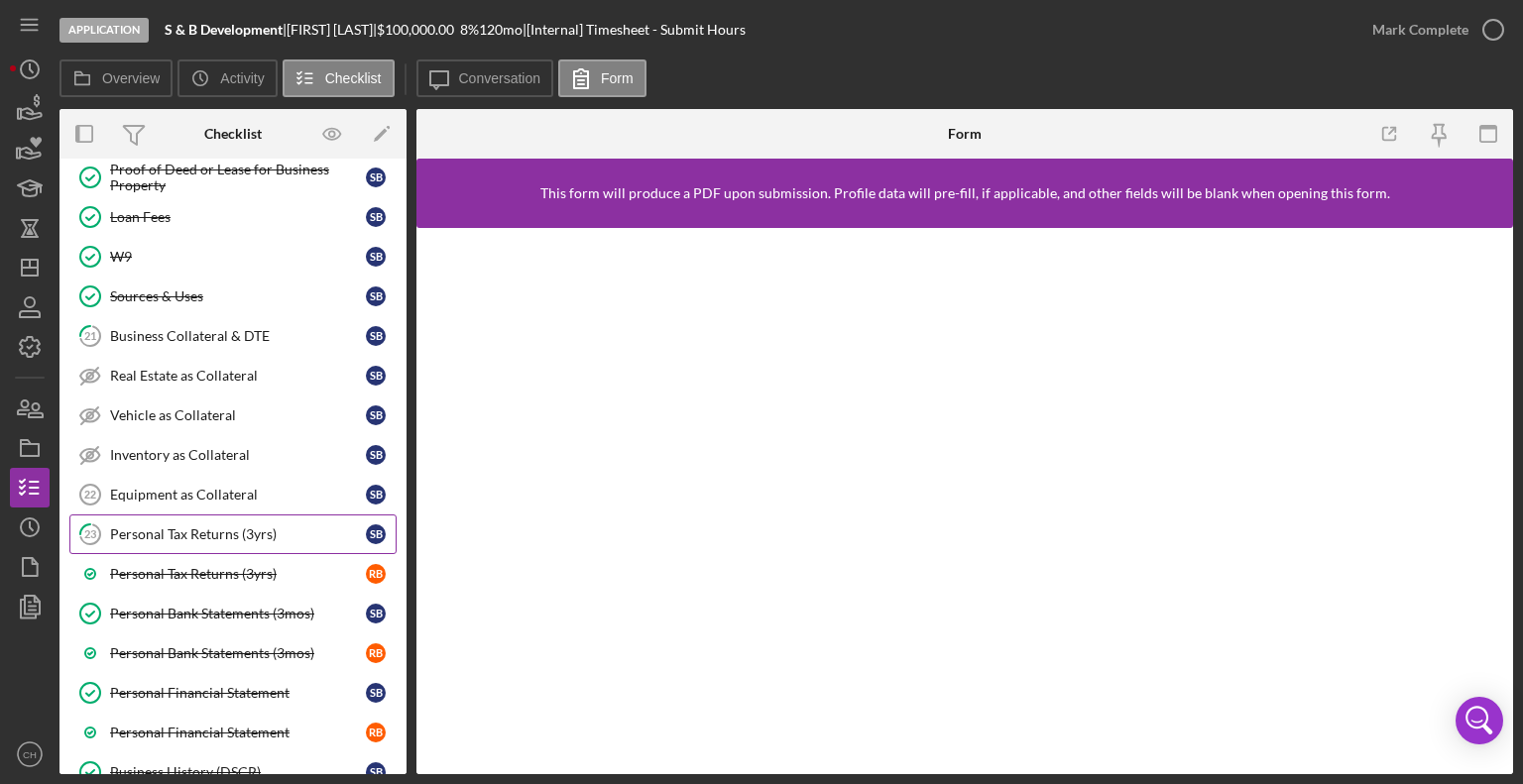click on "23 Personal Tax Returns (3yrs) S B" at bounding box center (233, 534) 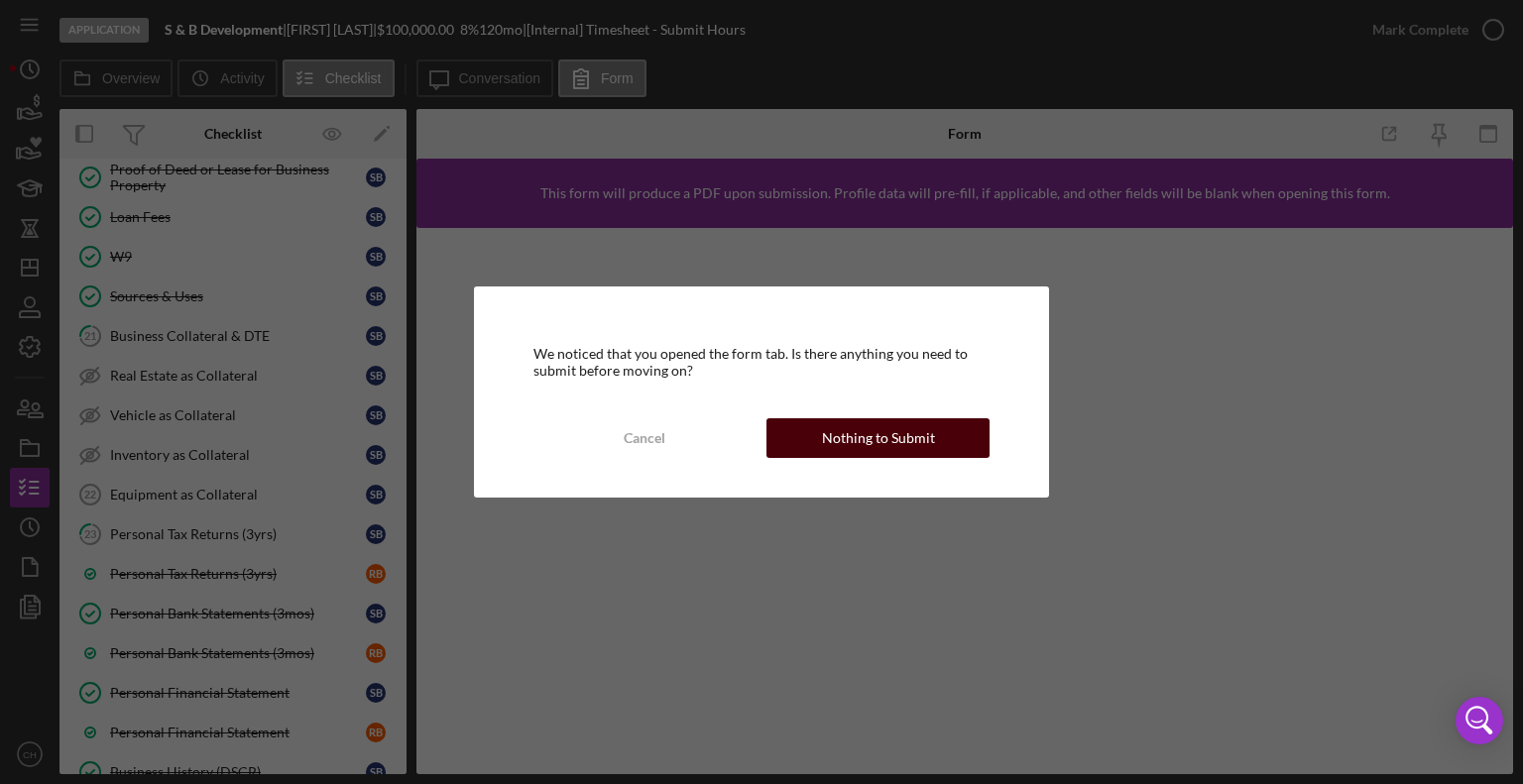 click on "Nothing to Submit" at bounding box center (879, 438) 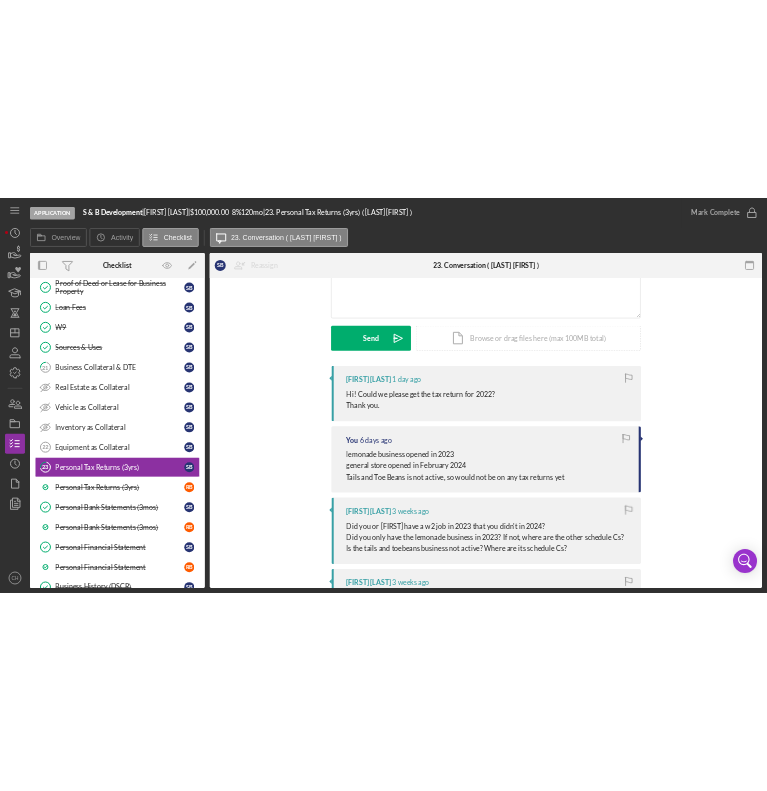 scroll, scrollTop: 0, scrollLeft: 0, axis: both 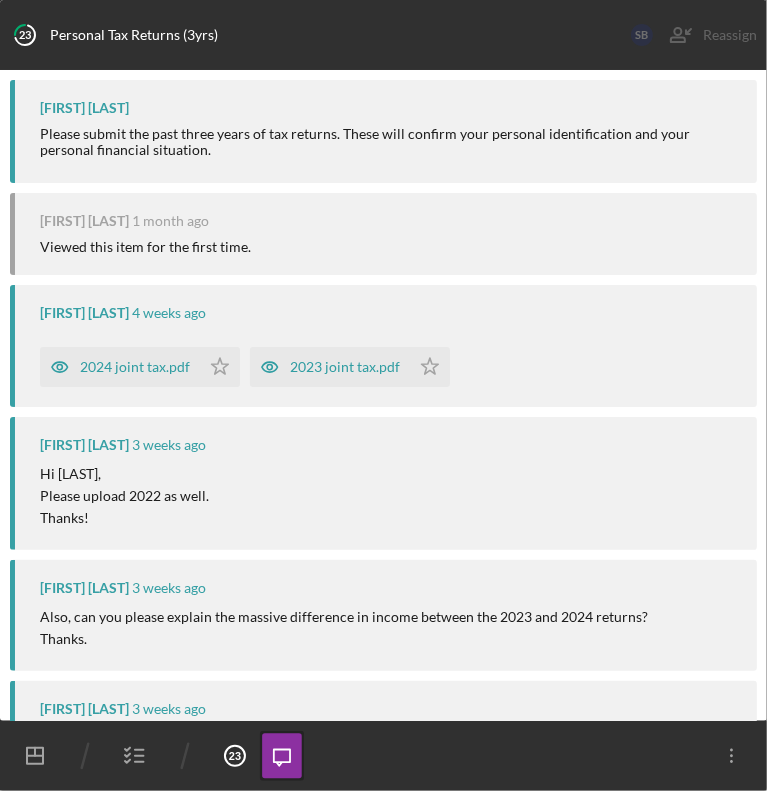 click on "2024 joint tax.pdf Icon/Star 2023 joint tax.pdf Icon/Star" at bounding box center (388, 362) 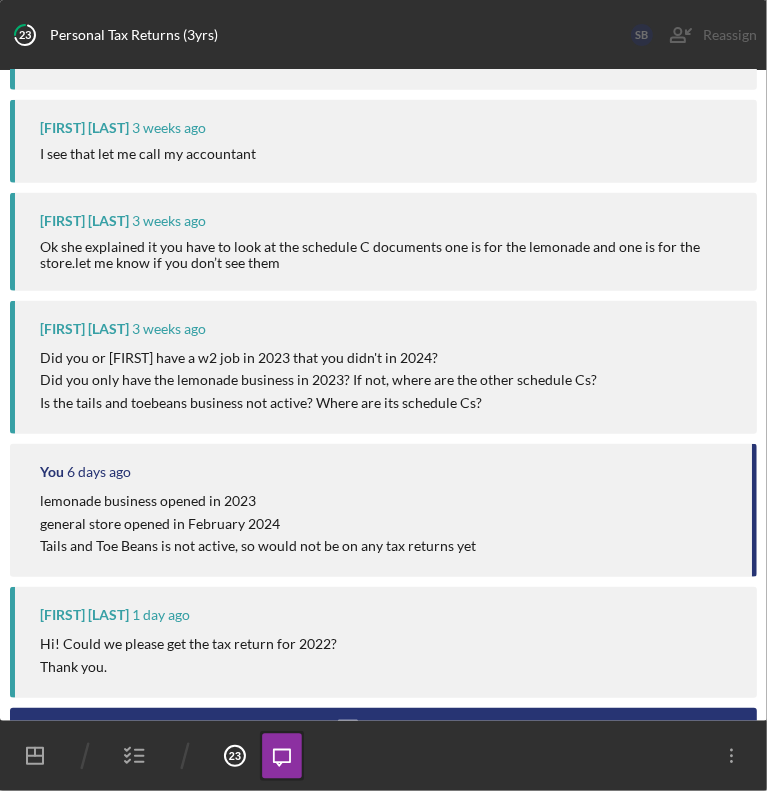 scroll, scrollTop: 0, scrollLeft: 0, axis: both 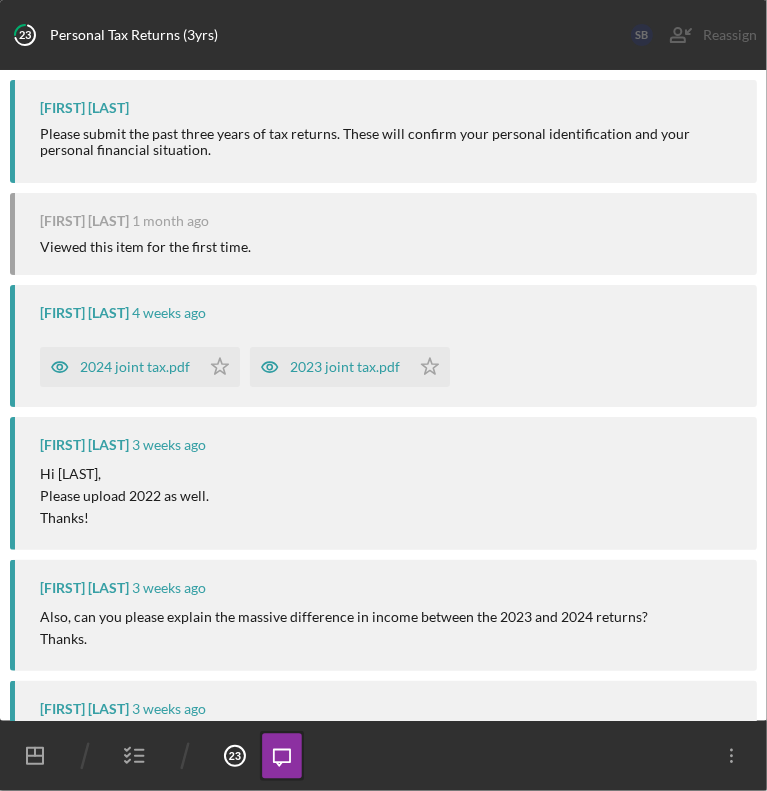 click on "Icon/Message" 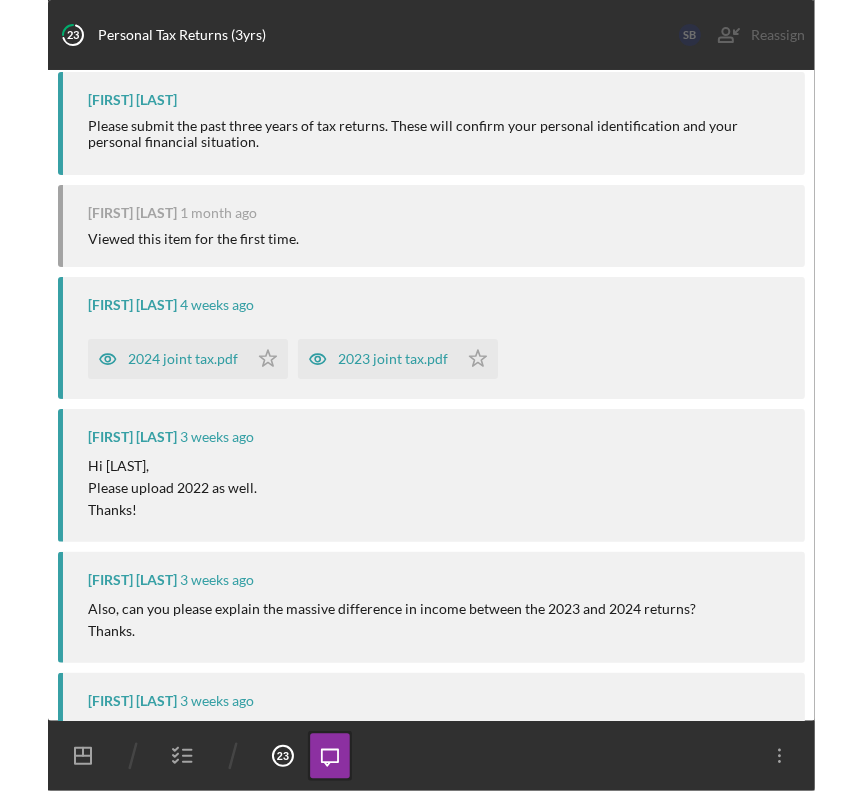 scroll, scrollTop: 0, scrollLeft: 0, axis: both 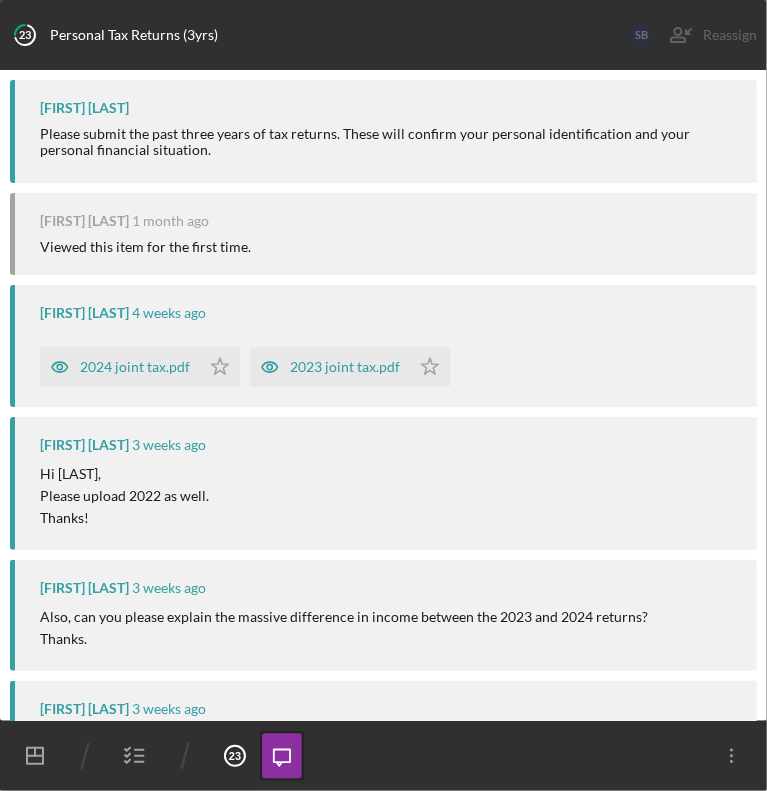 click on "Personal Tax Returns (3yrs) 23" 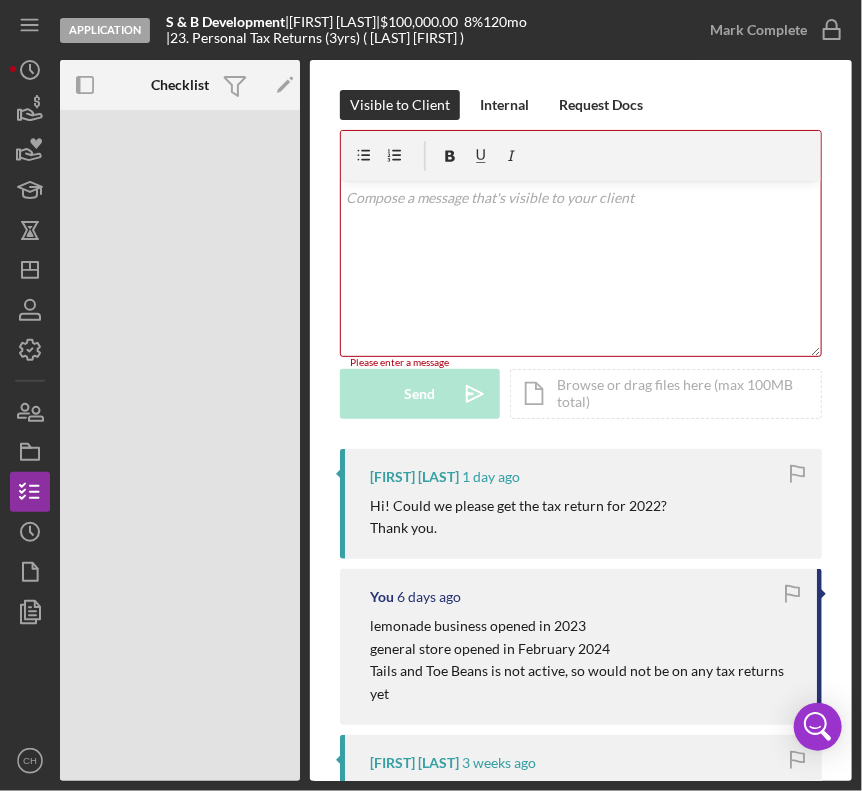 click on "v Color teal Color pink Remove color Add row above Add row below Add column before Add column after Merge cells Split cells Remove column Remove row Remove table" at bounding box center (581, 268) 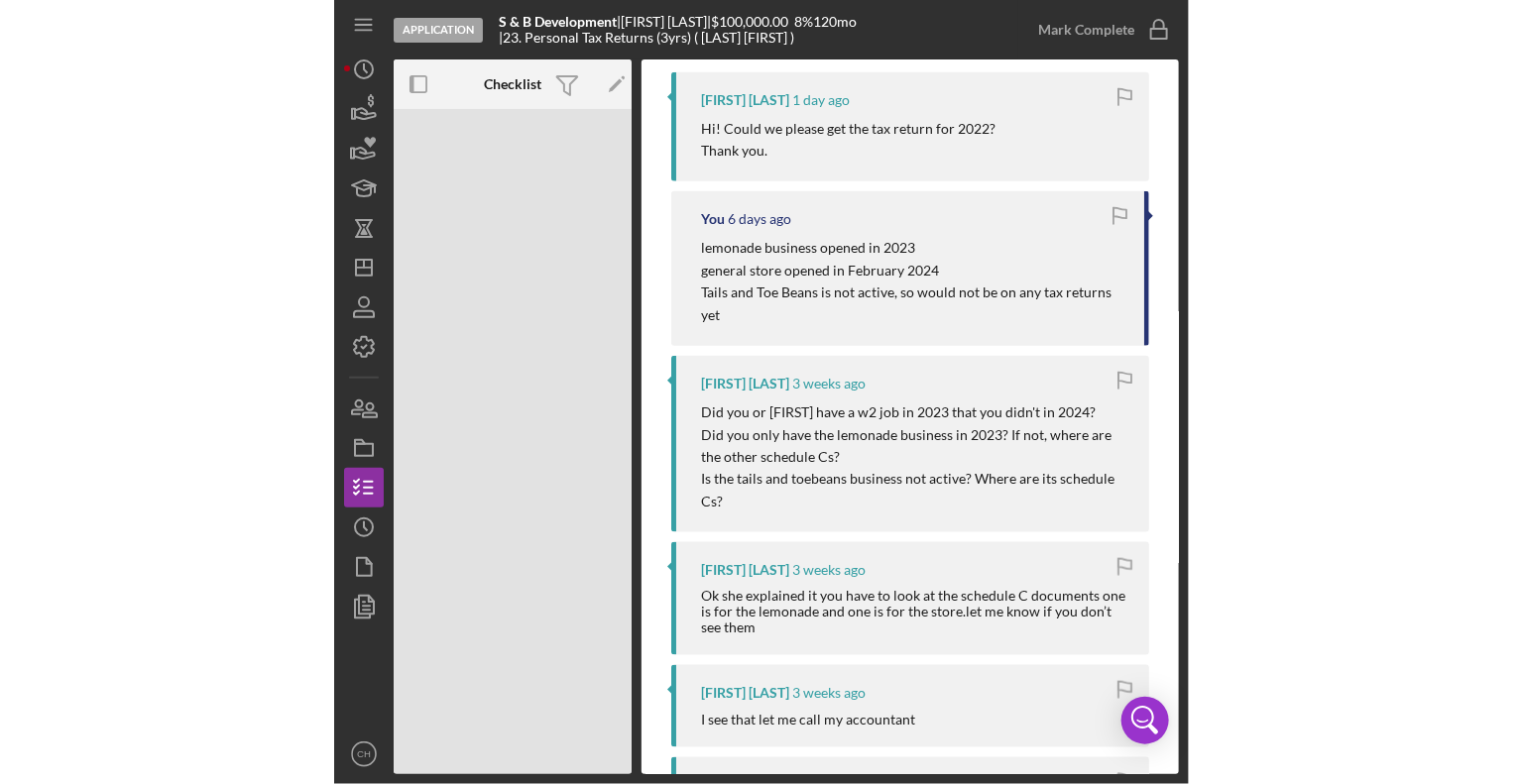 scroll, scrollTop: 0, scrollLeft: 0, axis: both 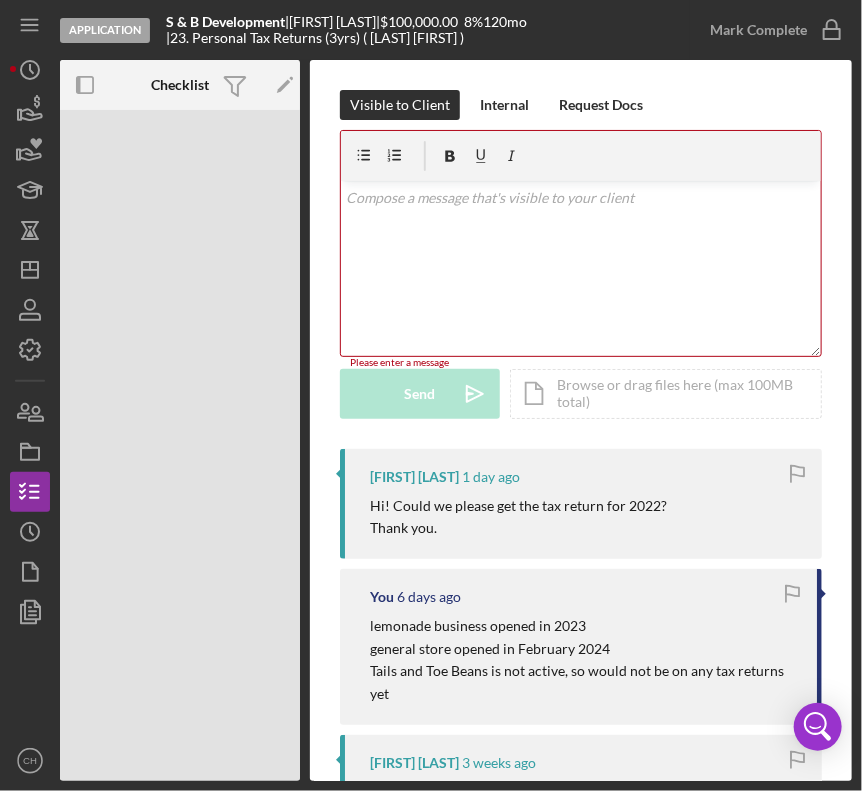 click on "v Color teal Color pink Remove color Add row above Add row below Add column before Add column after Merge cells Split cells Remove column Remove row Remove table" at bounding box center (581, 268) 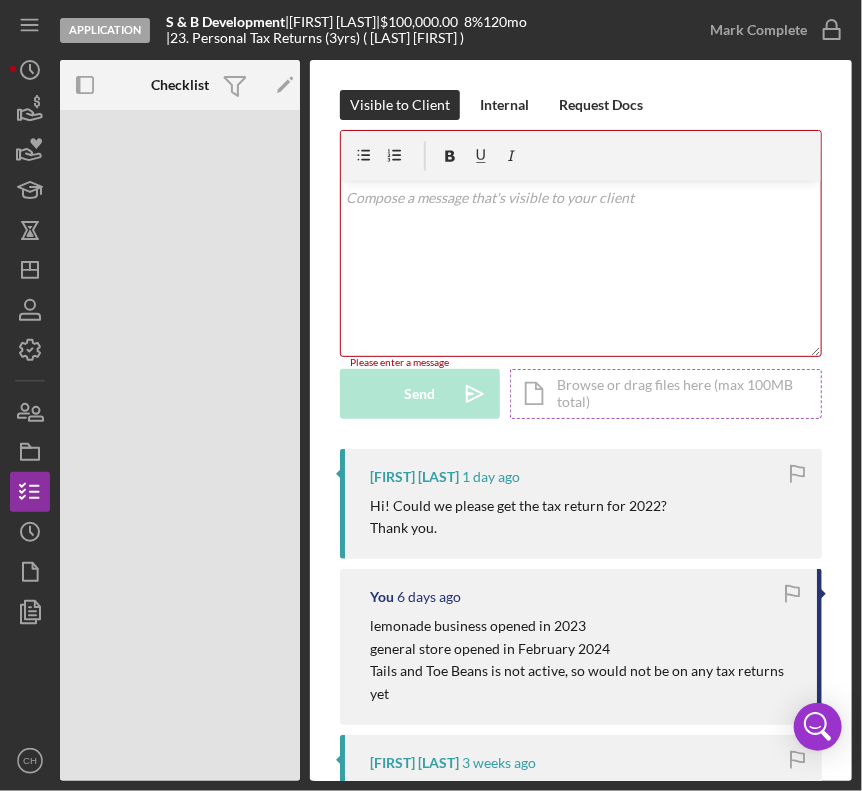 click on "Icon/Document Browse or drag files here (max 100MB total) Tap to choose files or take a photo" at bounding box center (666, 394) 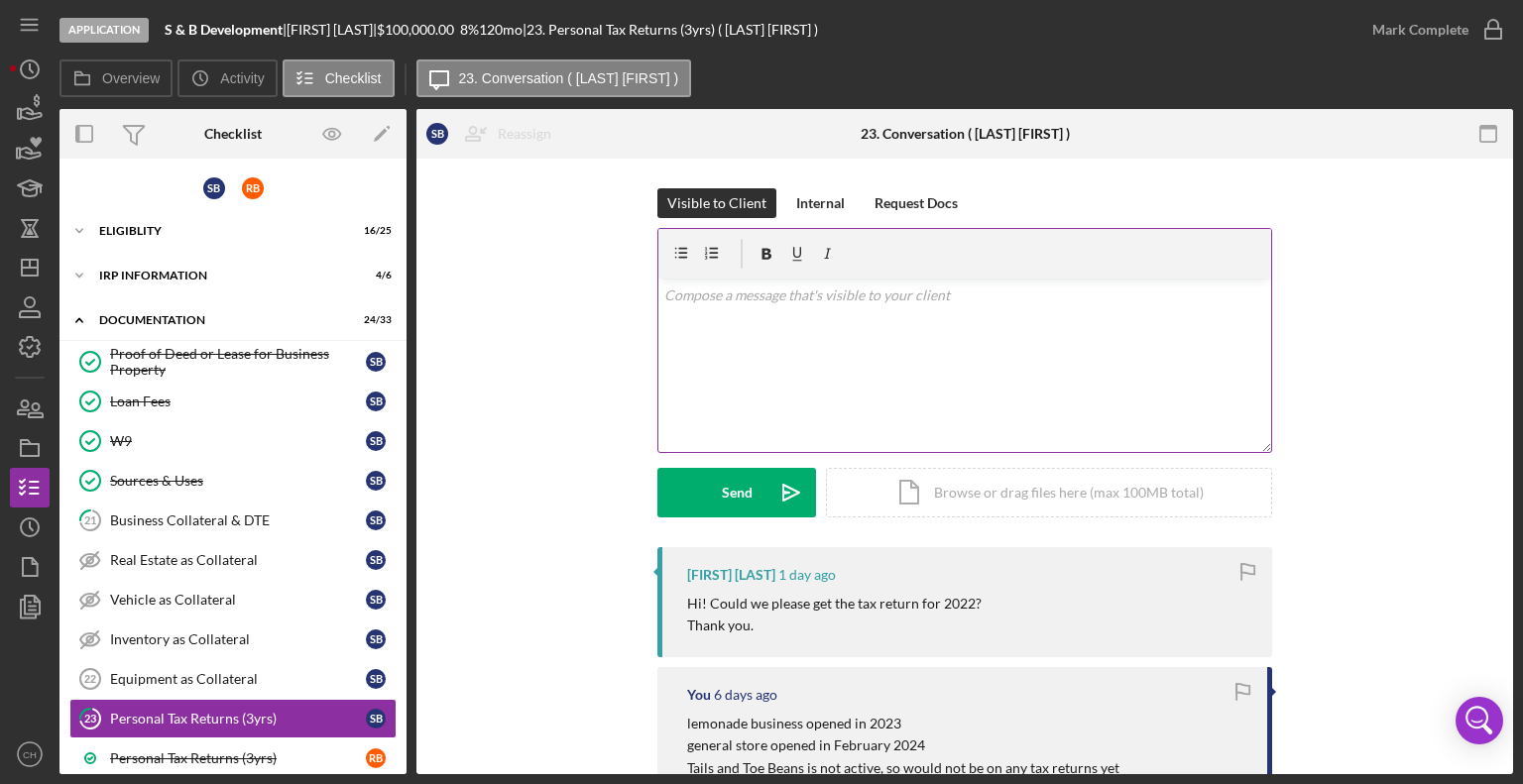 scroll, scrollTop: 247, scrollLeft: 0, axis: vertical 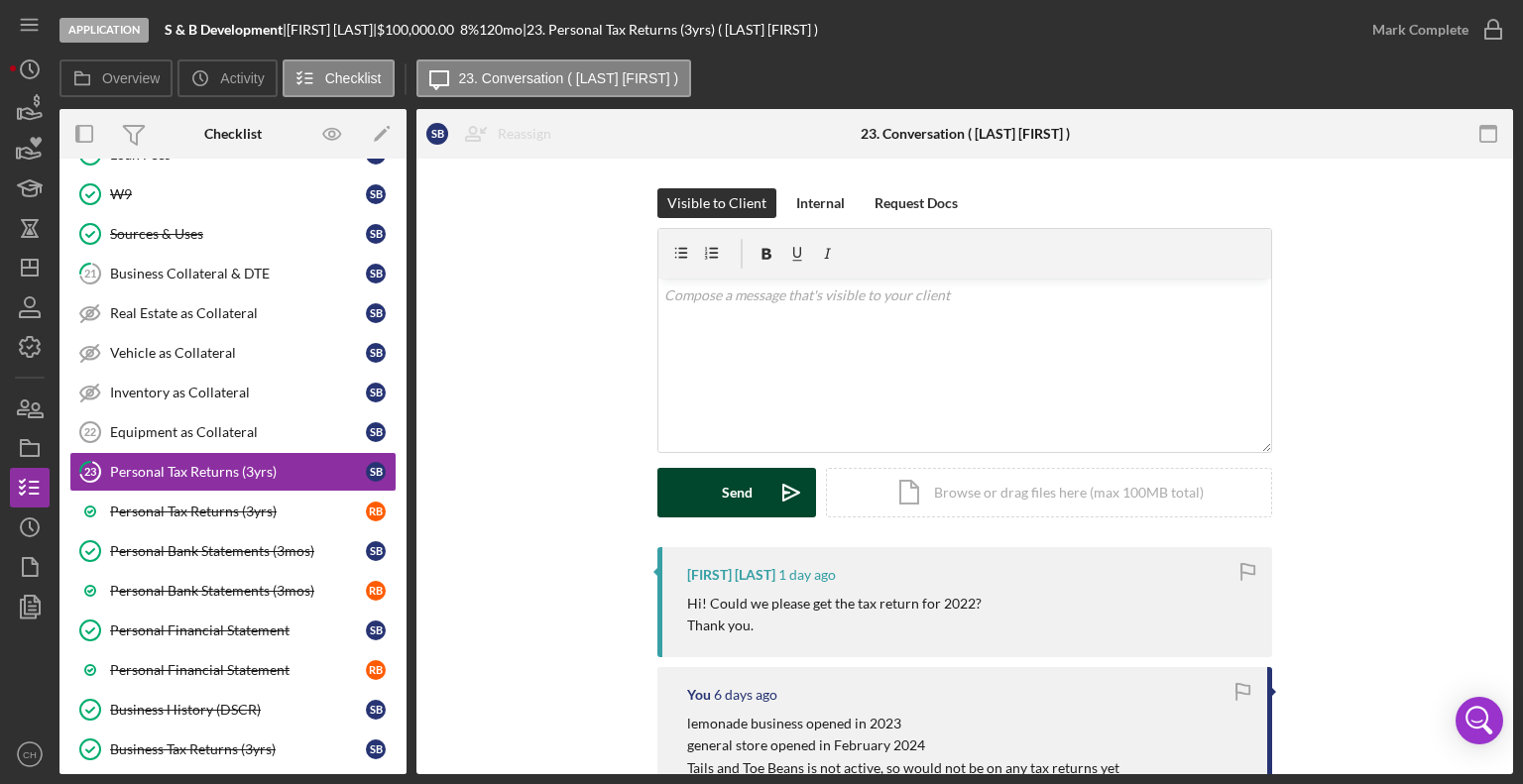 click on "Send Icon/icon-invite-send" at bounding box center [737, 493] 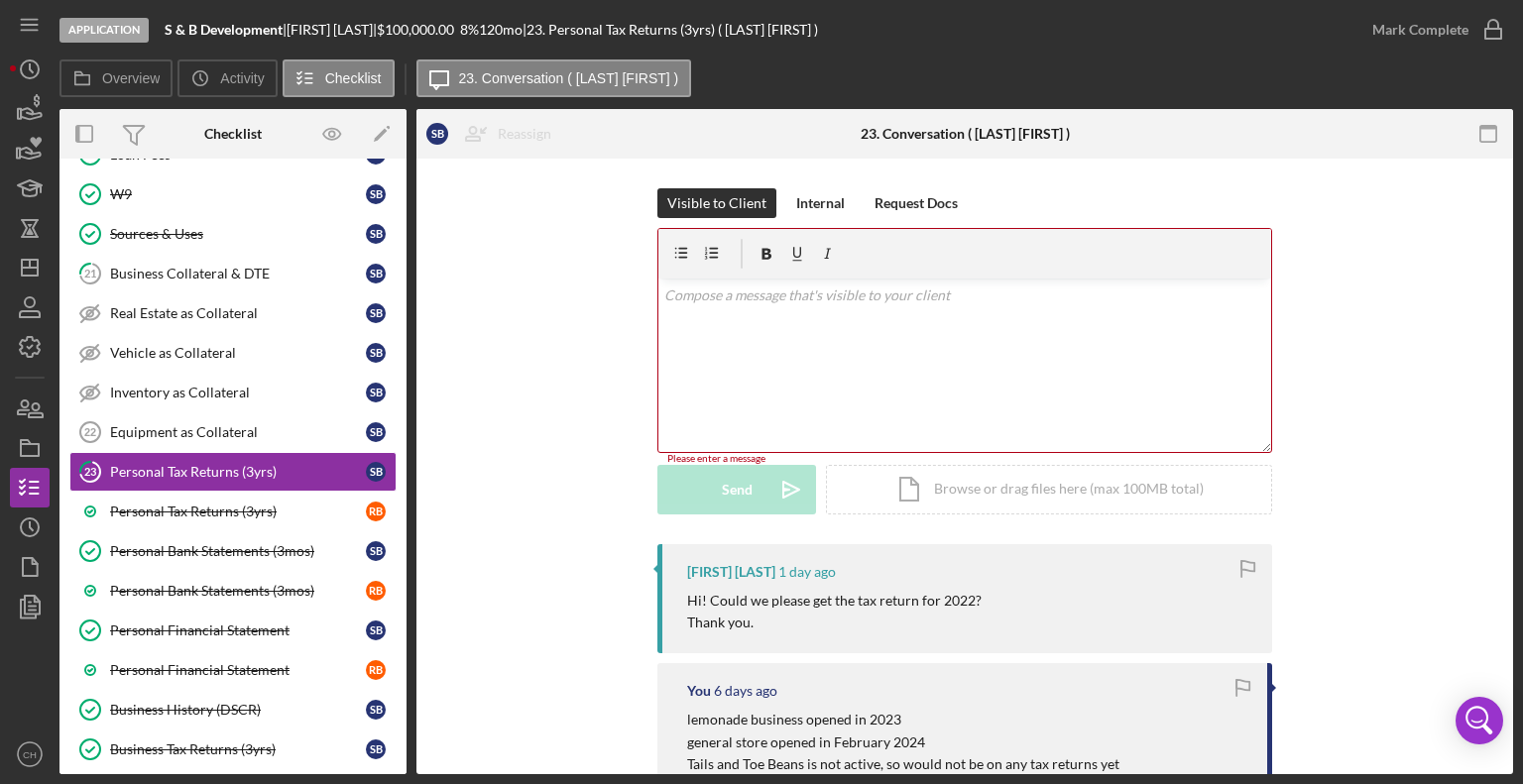 click on "v Color teal Color pink Remove color Add row above Add row below Add column before Add column after Merge cells Split cells Remove column Remove row Remove table" at bounding box center [965, 365] 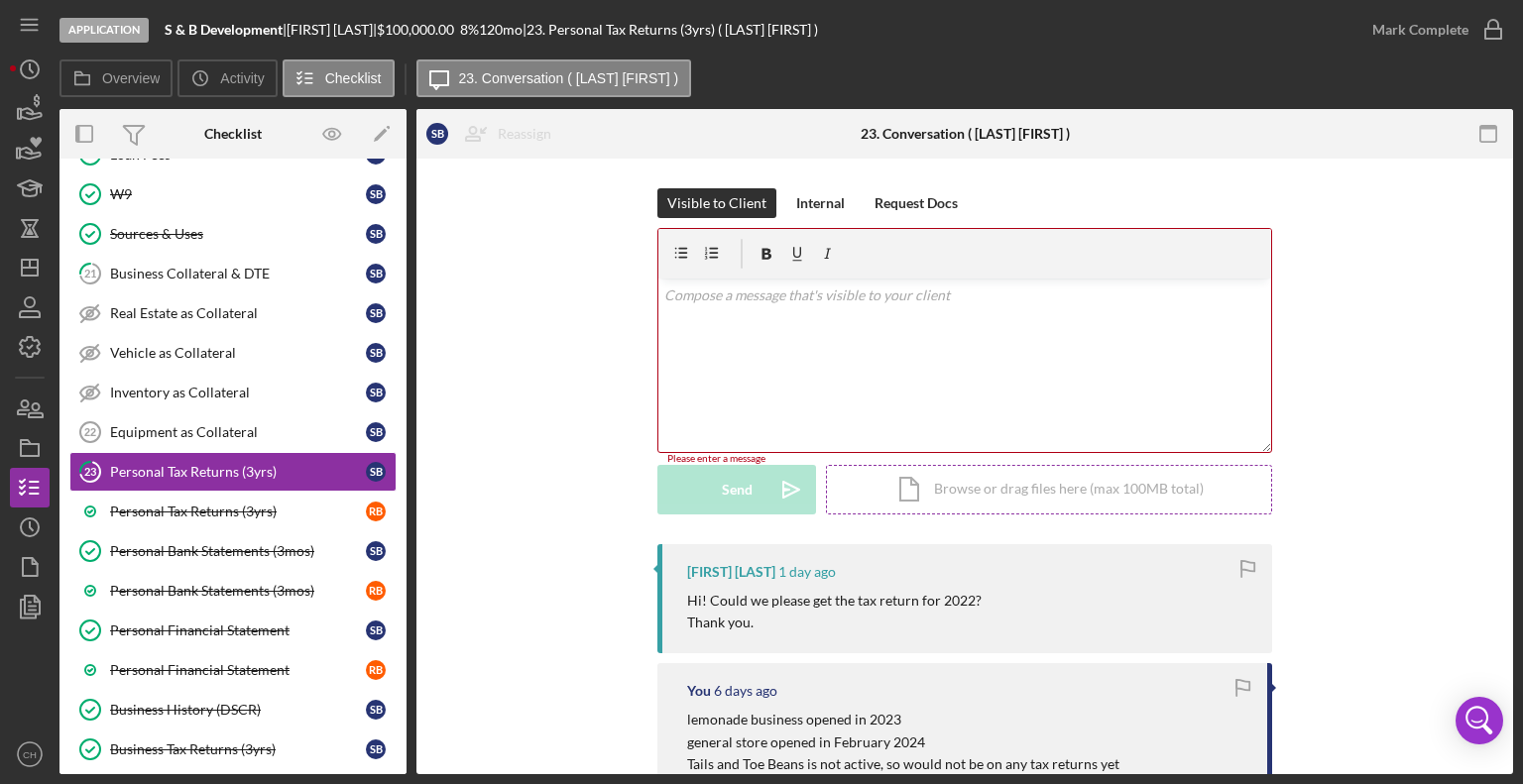click on "Icon/Document Browse or drag files here (max 100MB total) Tap to choose files or take a photo" at bounding box center (1049, 490) 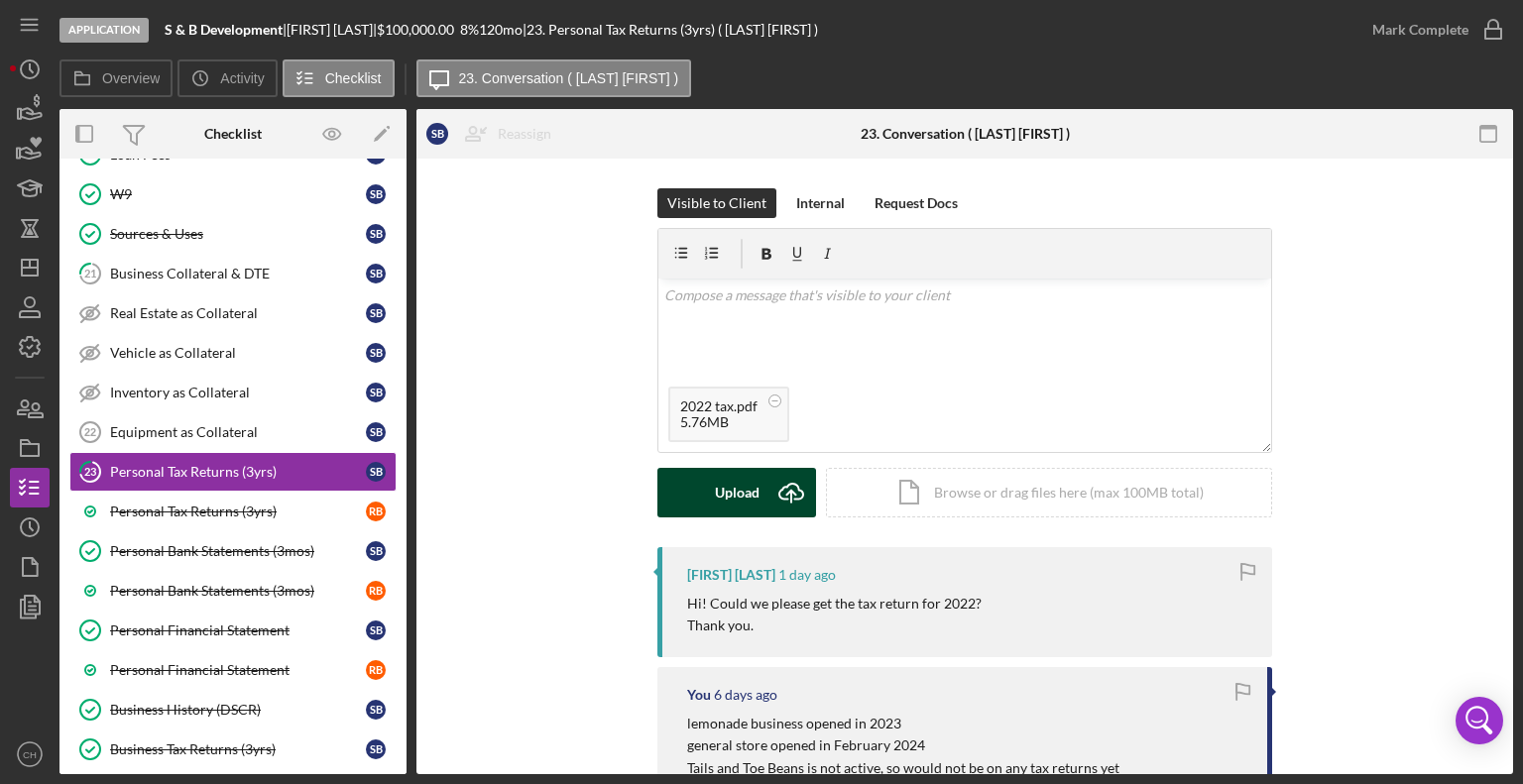 click on "Upload" at bounding box center [737, 493] 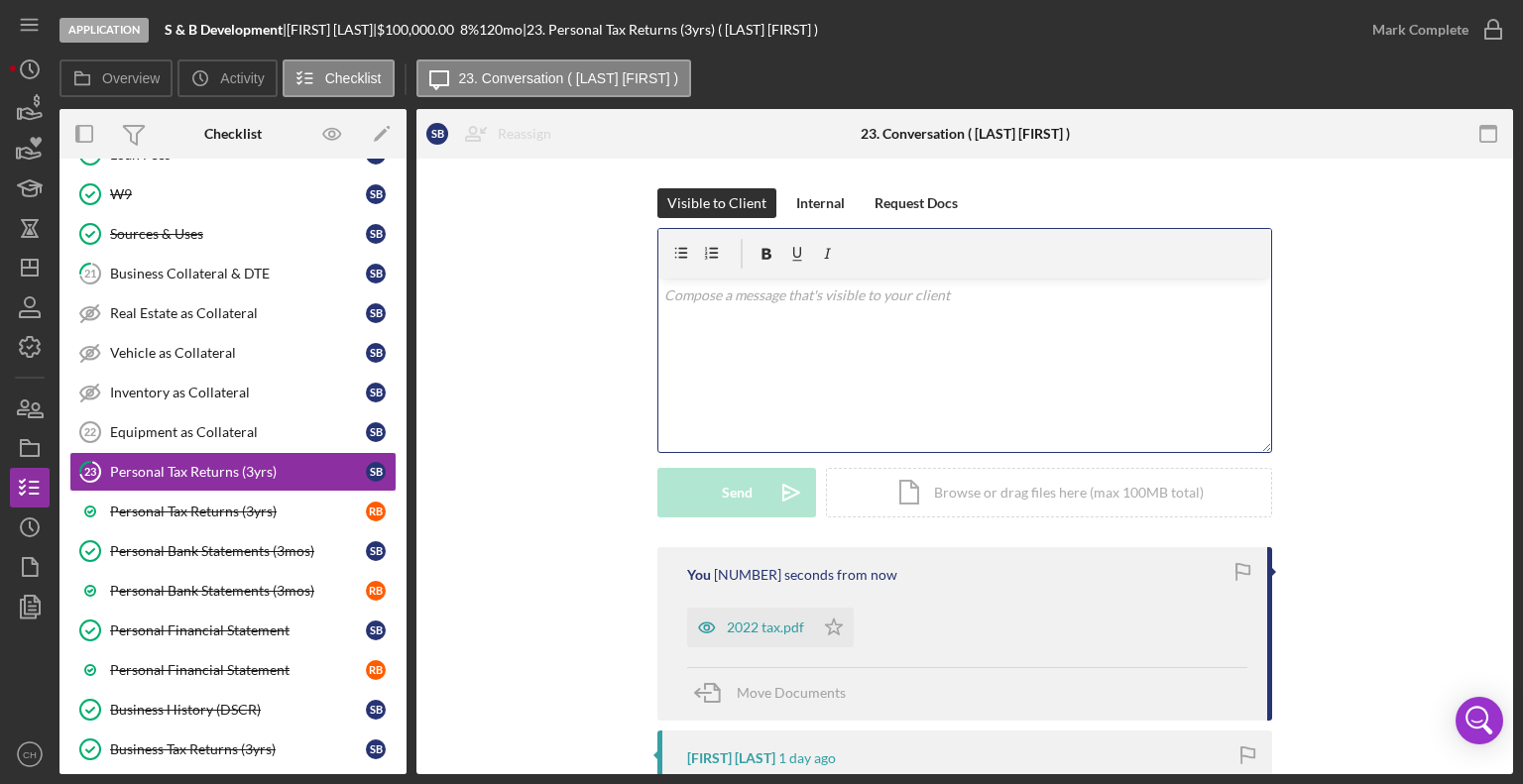 click on "v Color teal Color pink Remove color Add row above Add row below Add column before Add column after Merge cells Split cells Remove column Remove row Remove table" at bounding box center [965, 365] 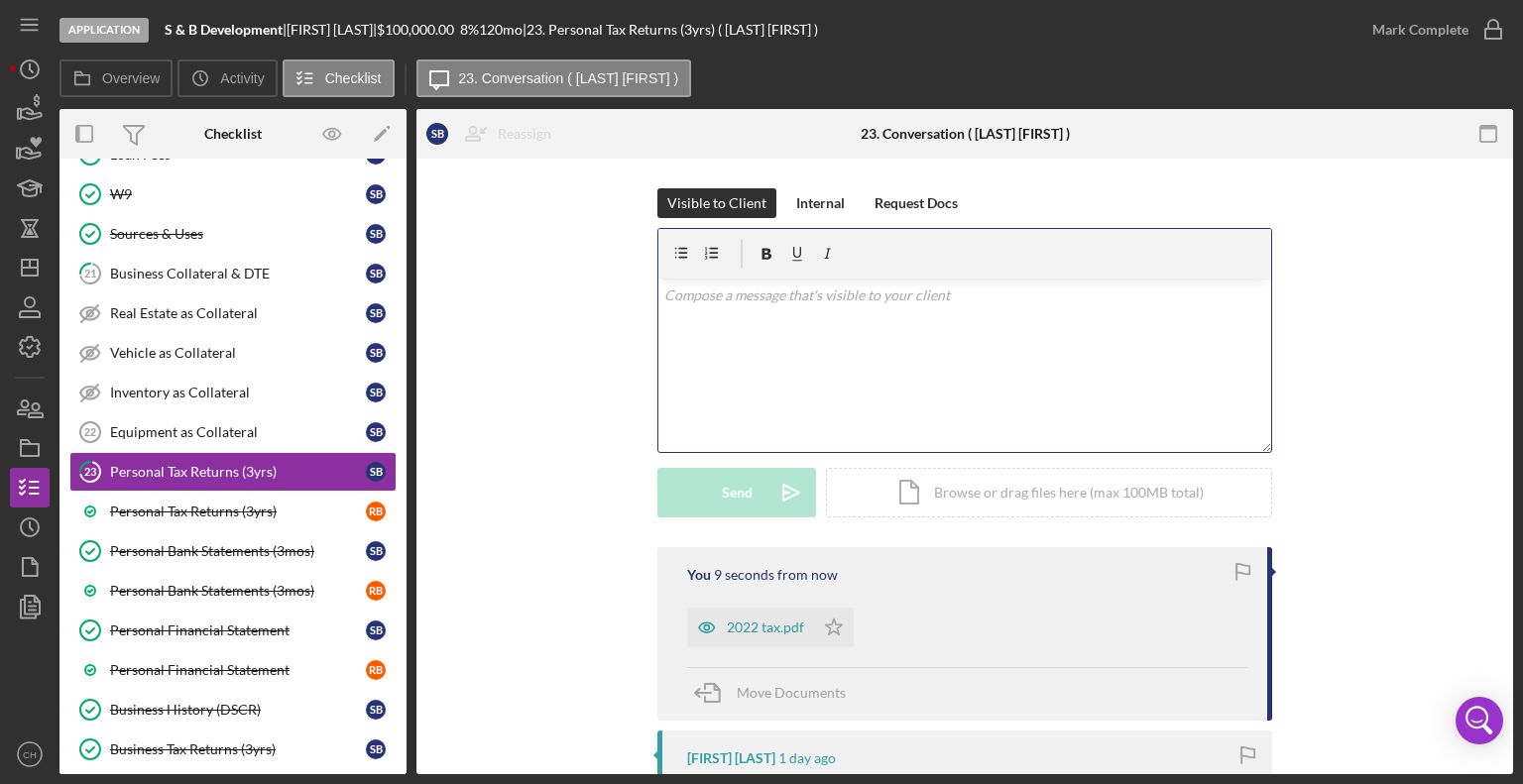 type 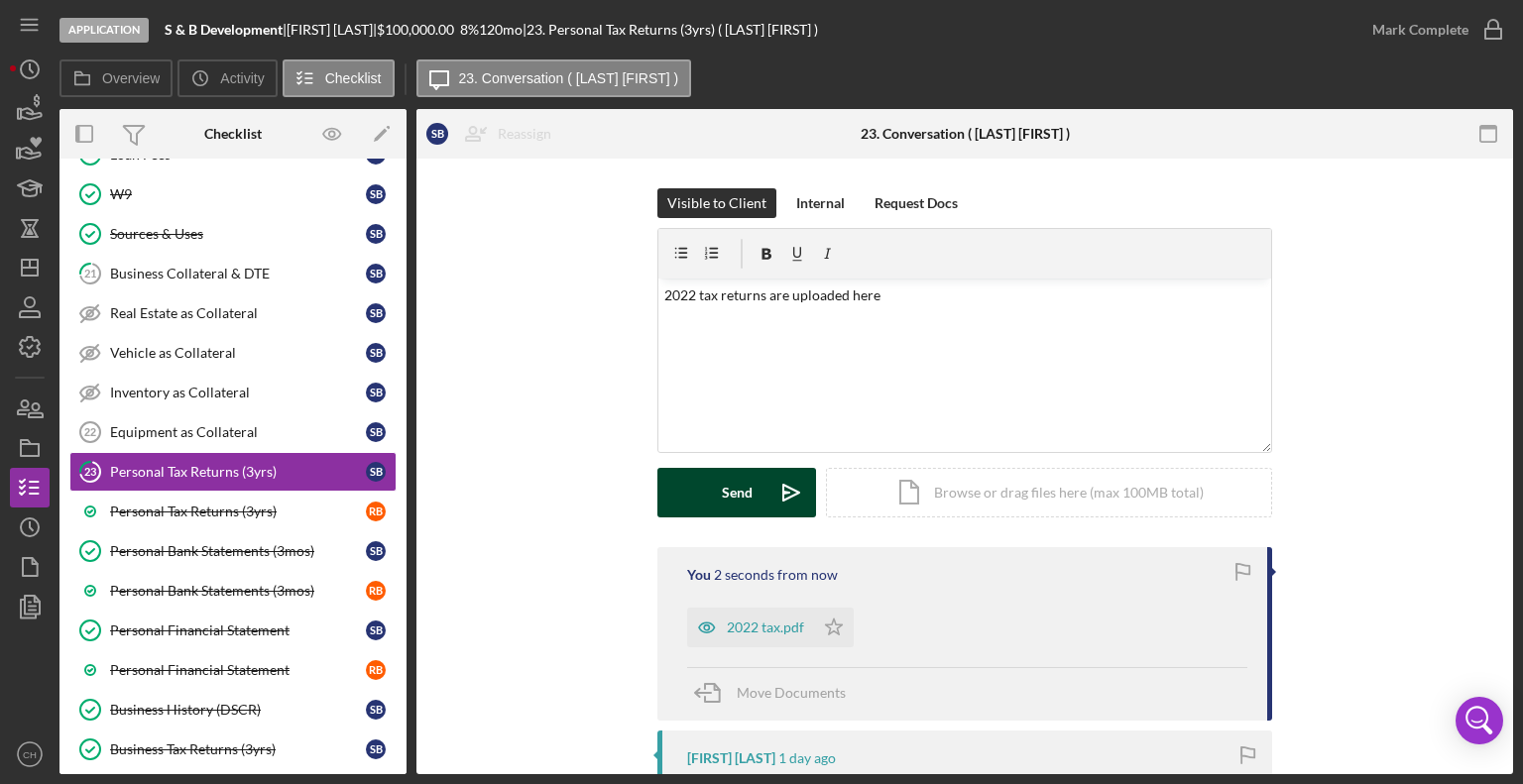 click on "Send" at bounding box center [737, 493] 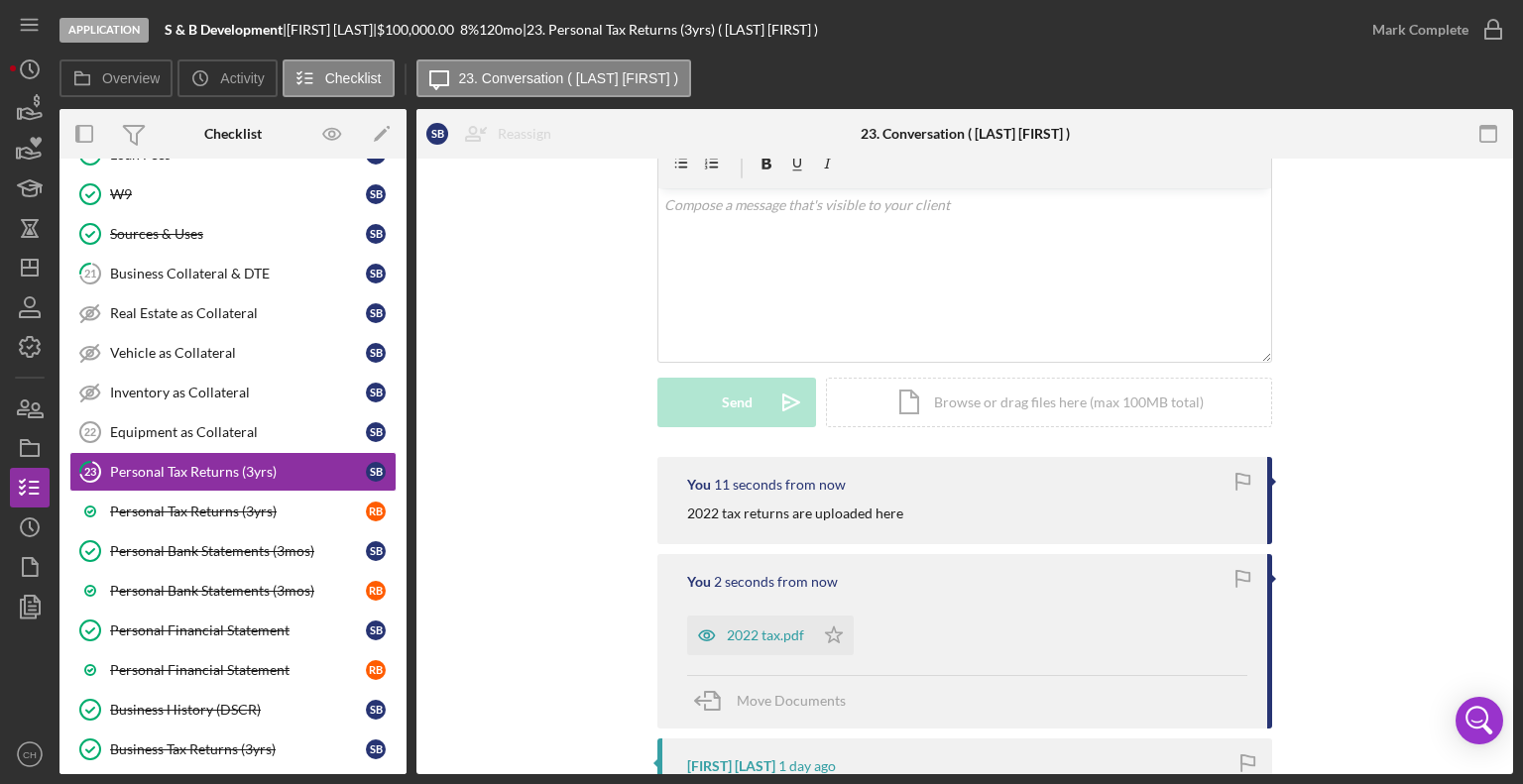 scroll, scrollTop: 91, scrollLeft: 0, axis: vertical 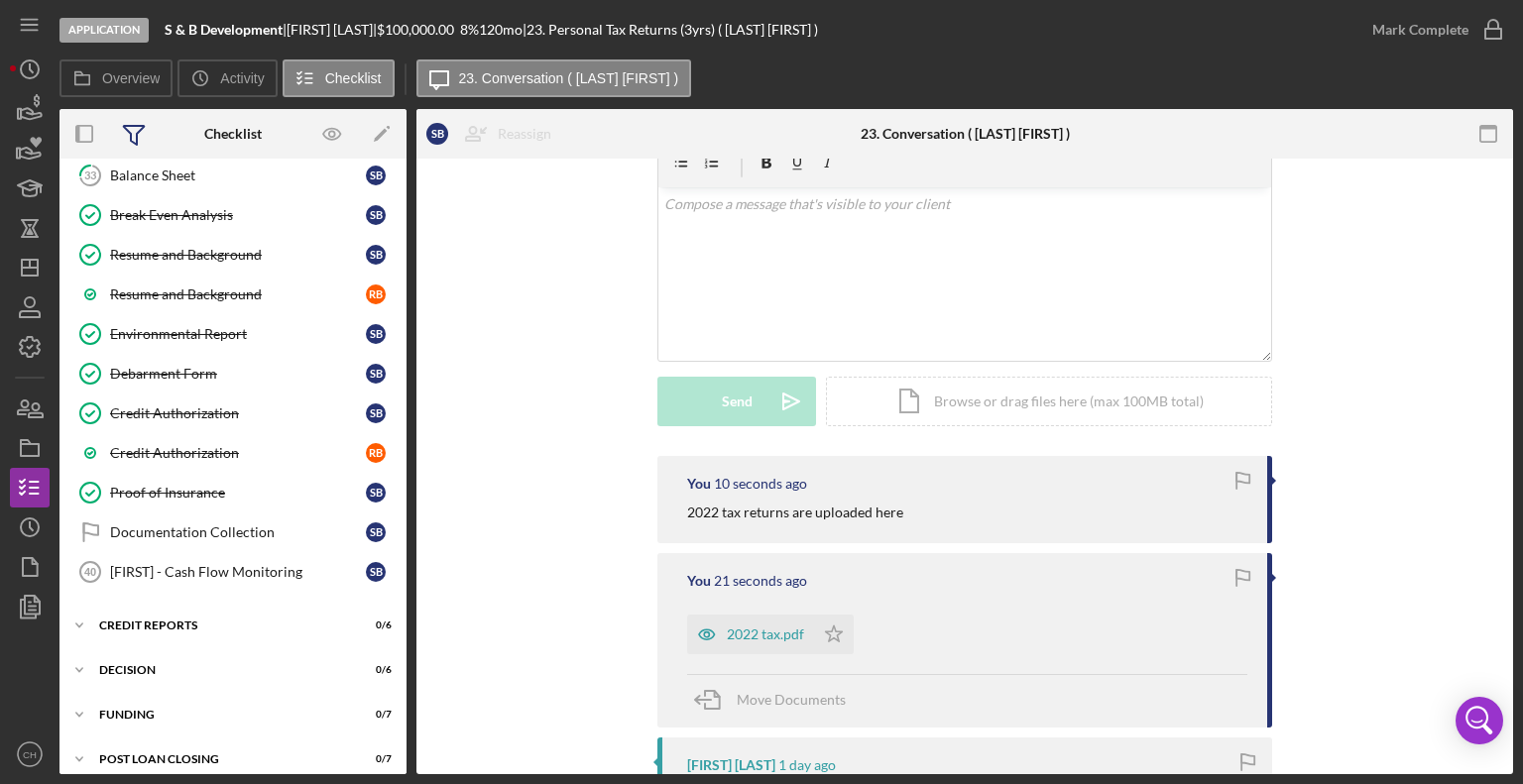 click 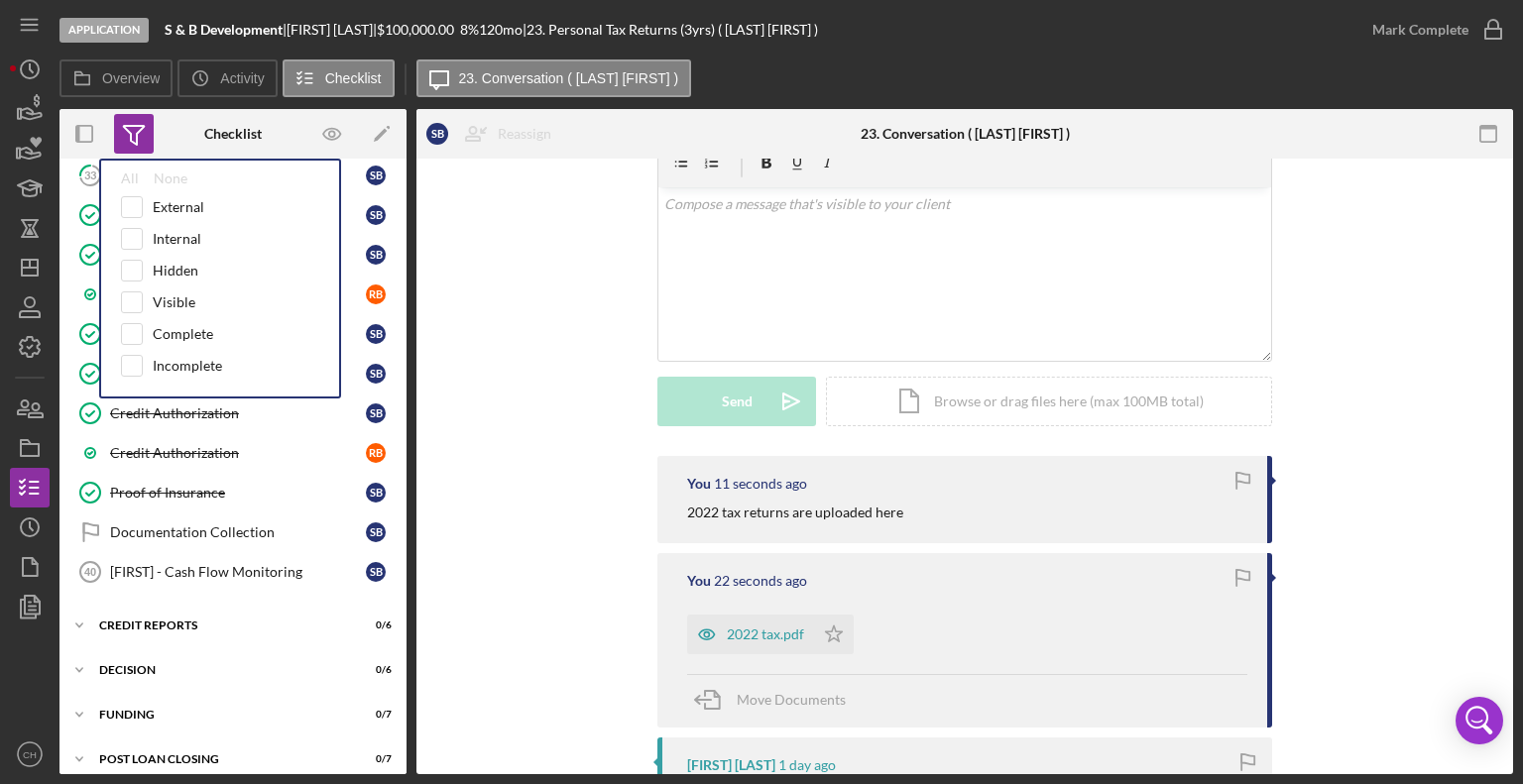 click 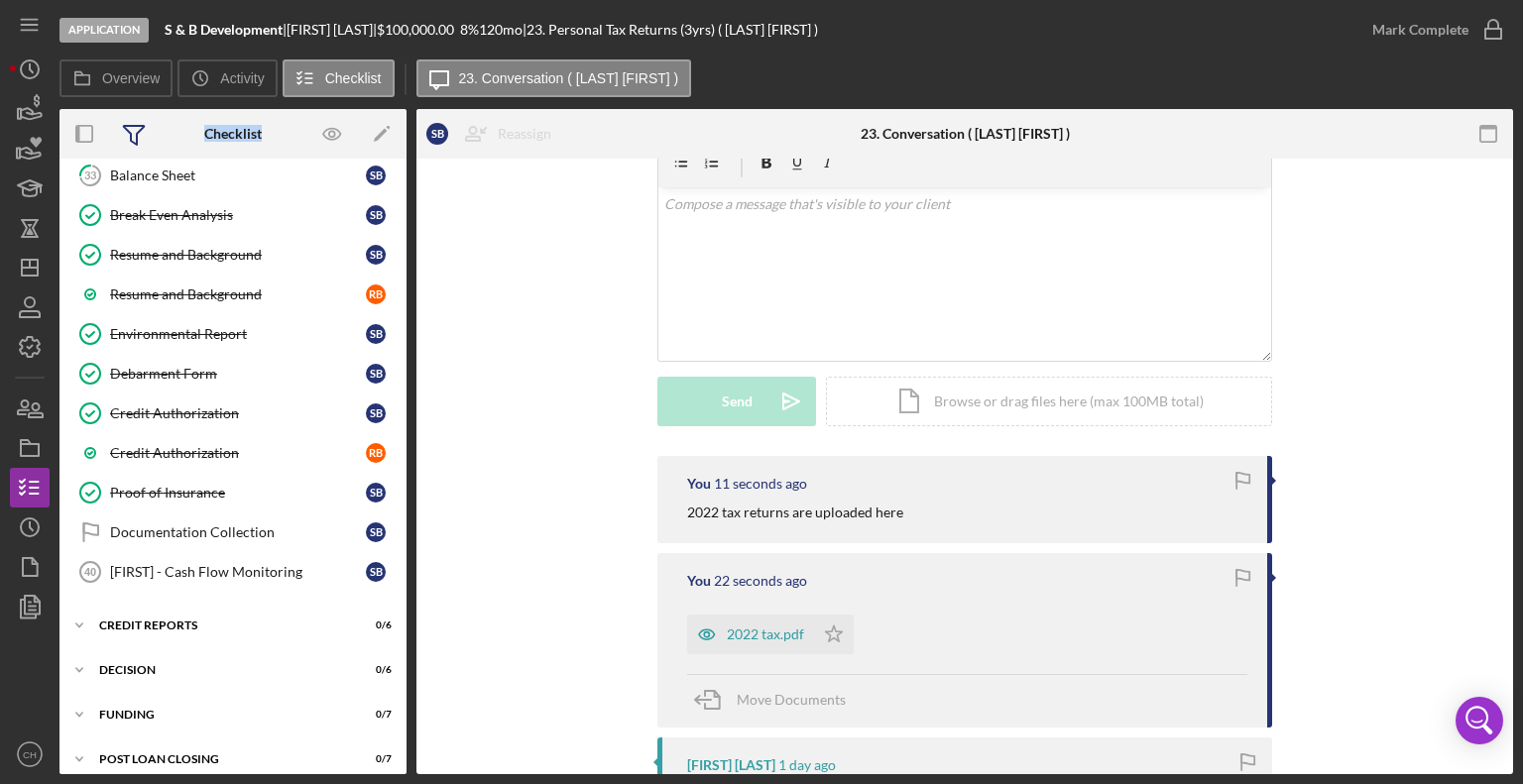 click 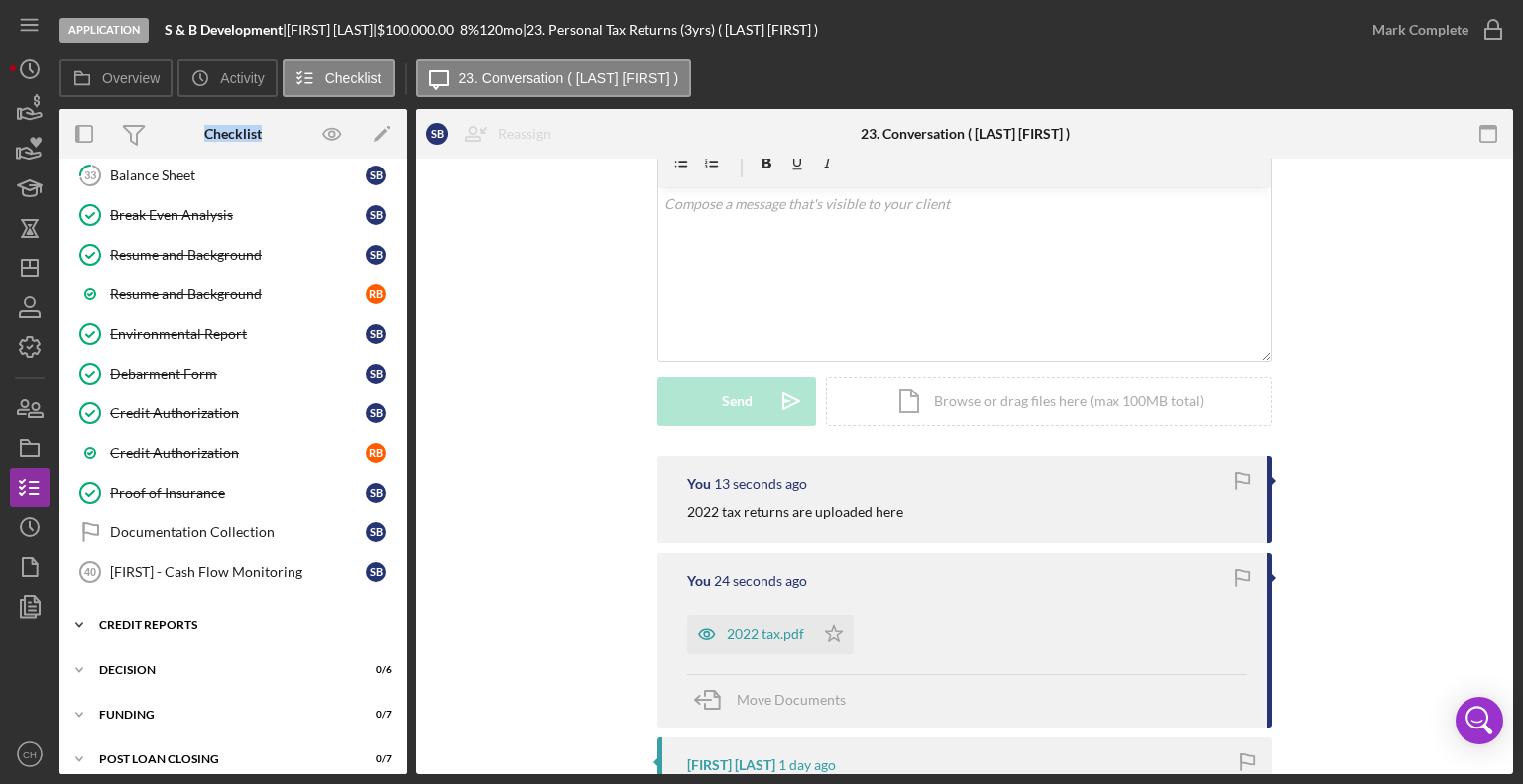 click on "credit reports" at bounding box center (240, 625) 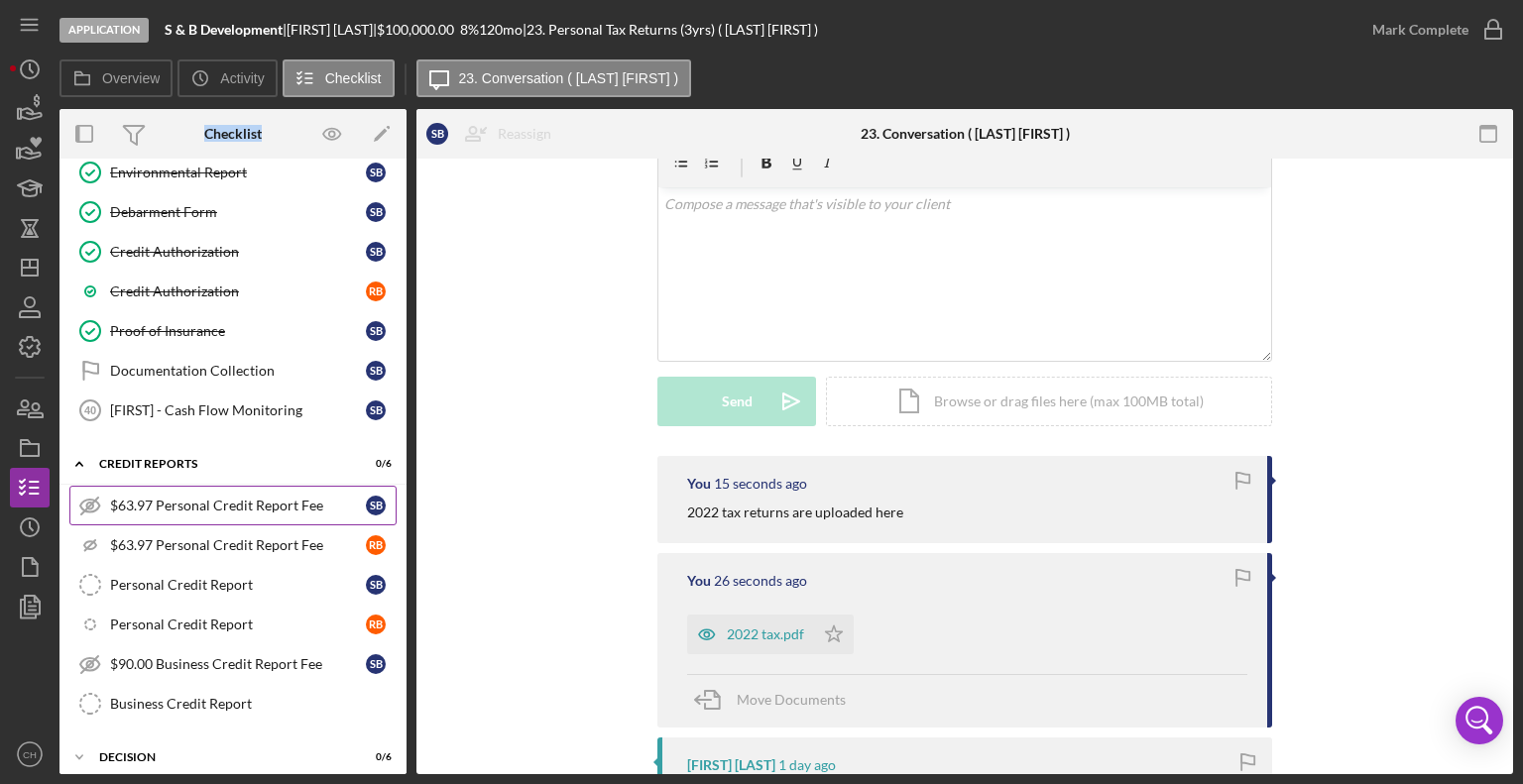 scroll, scrollTop: 1305, scrollLeft: 0, axis: vertical 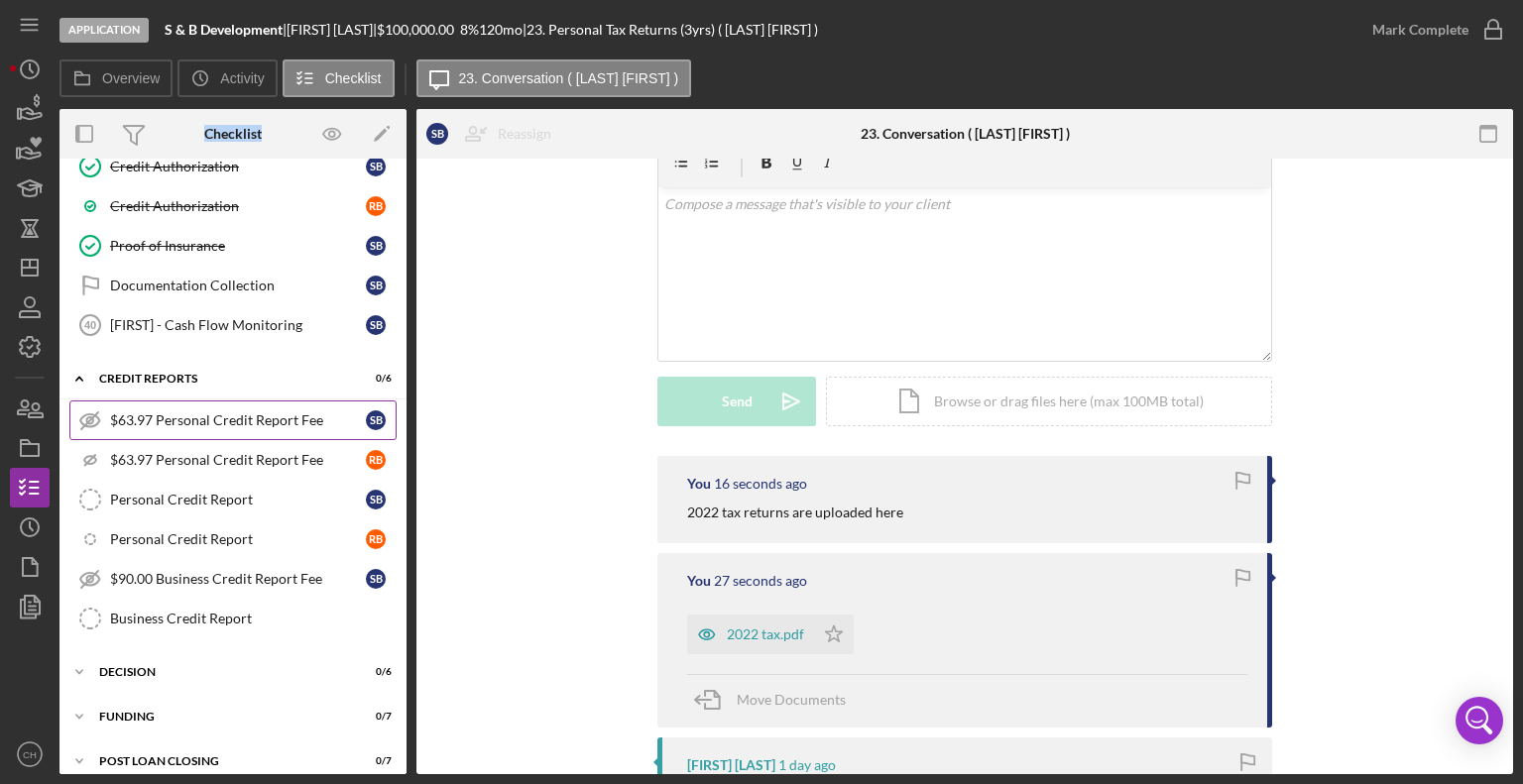 click on "Decision" at bounding box center (220, 672) 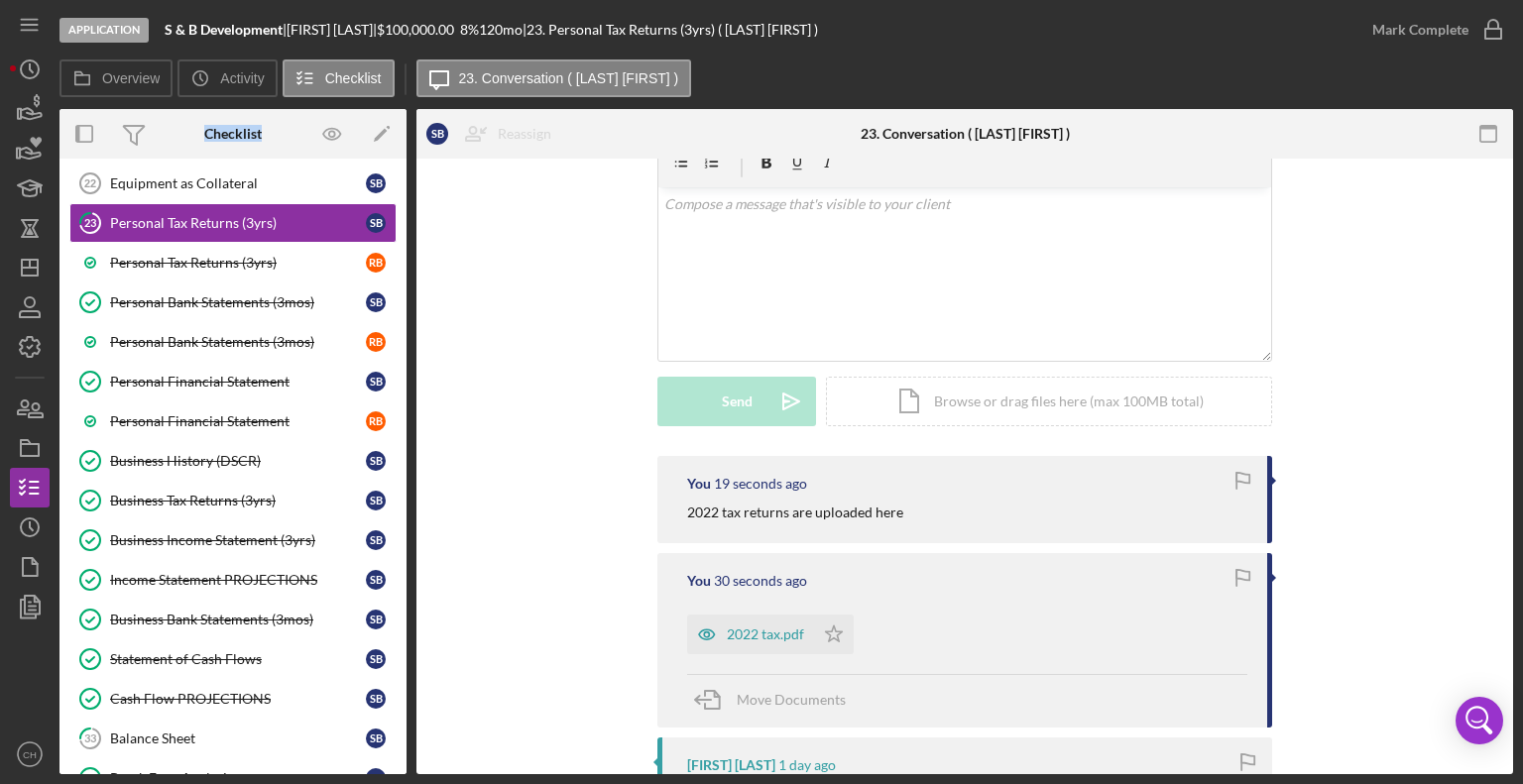 scroll, scrollTop: 465, scrollLeft: 0, axis: vertical 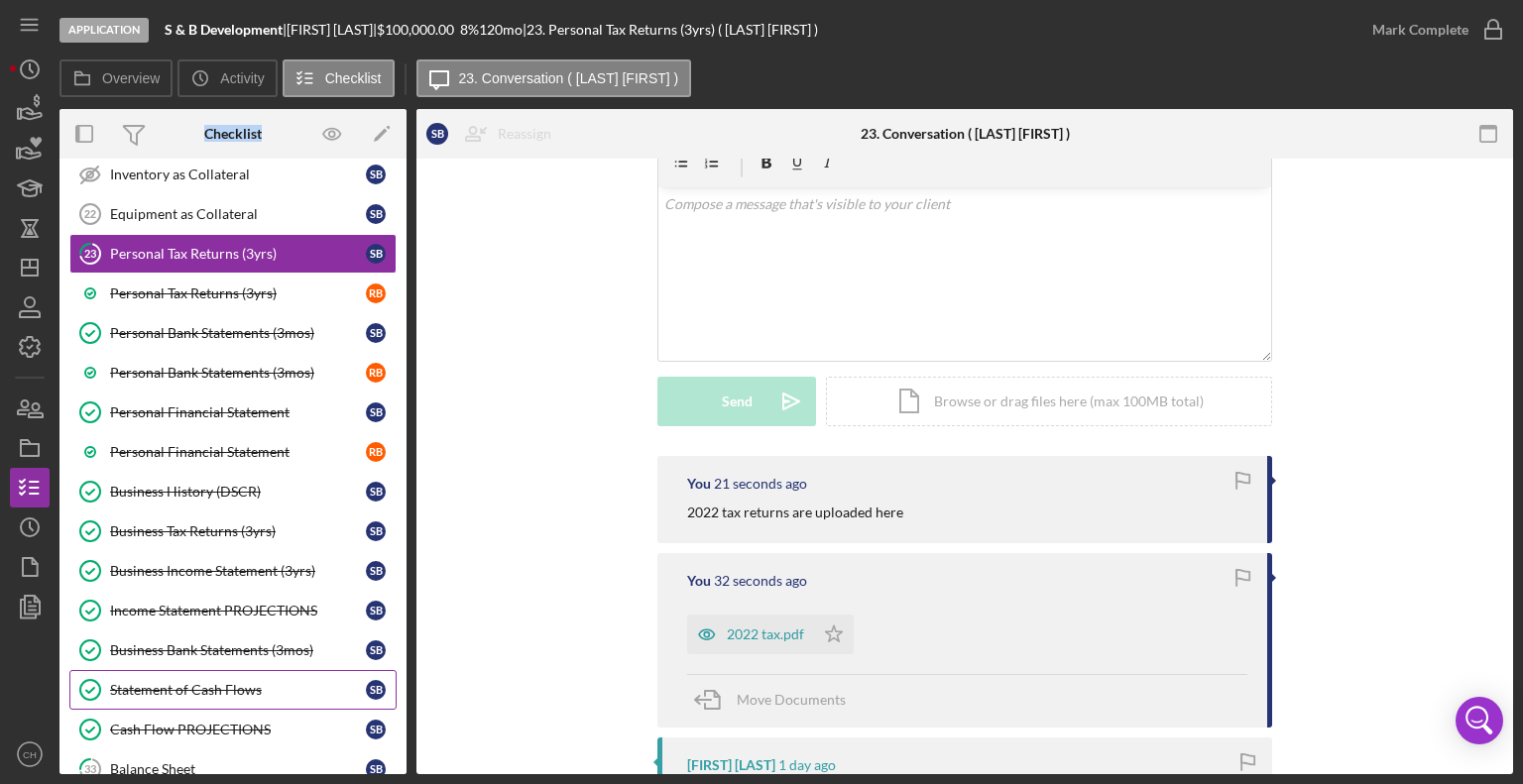 click on "Statement of Cash Flows Statement of Cash Flows S B" at bounding box center (233, 690) 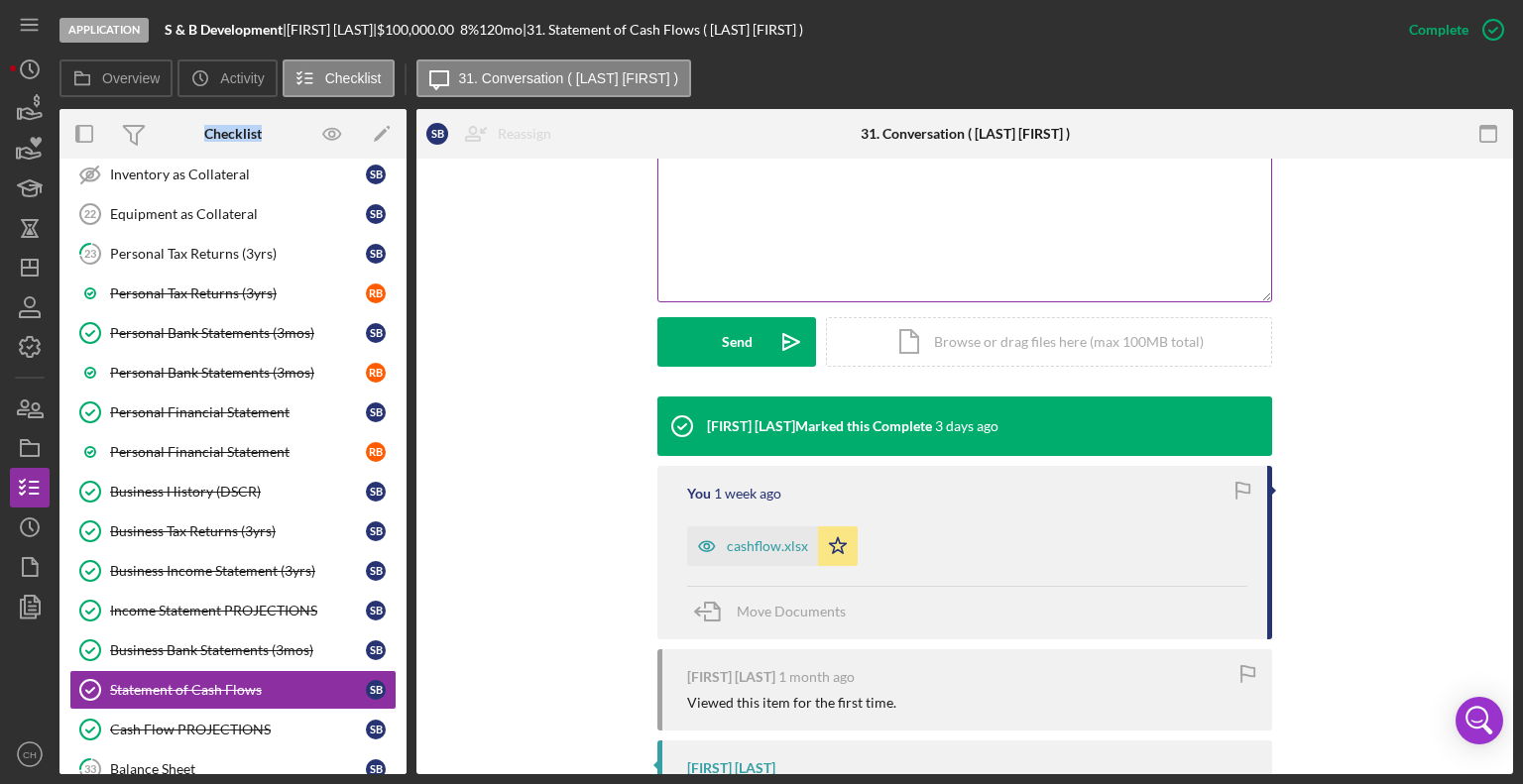 scroll, scrollTop: 0, scrollLeft: 0, axis: both 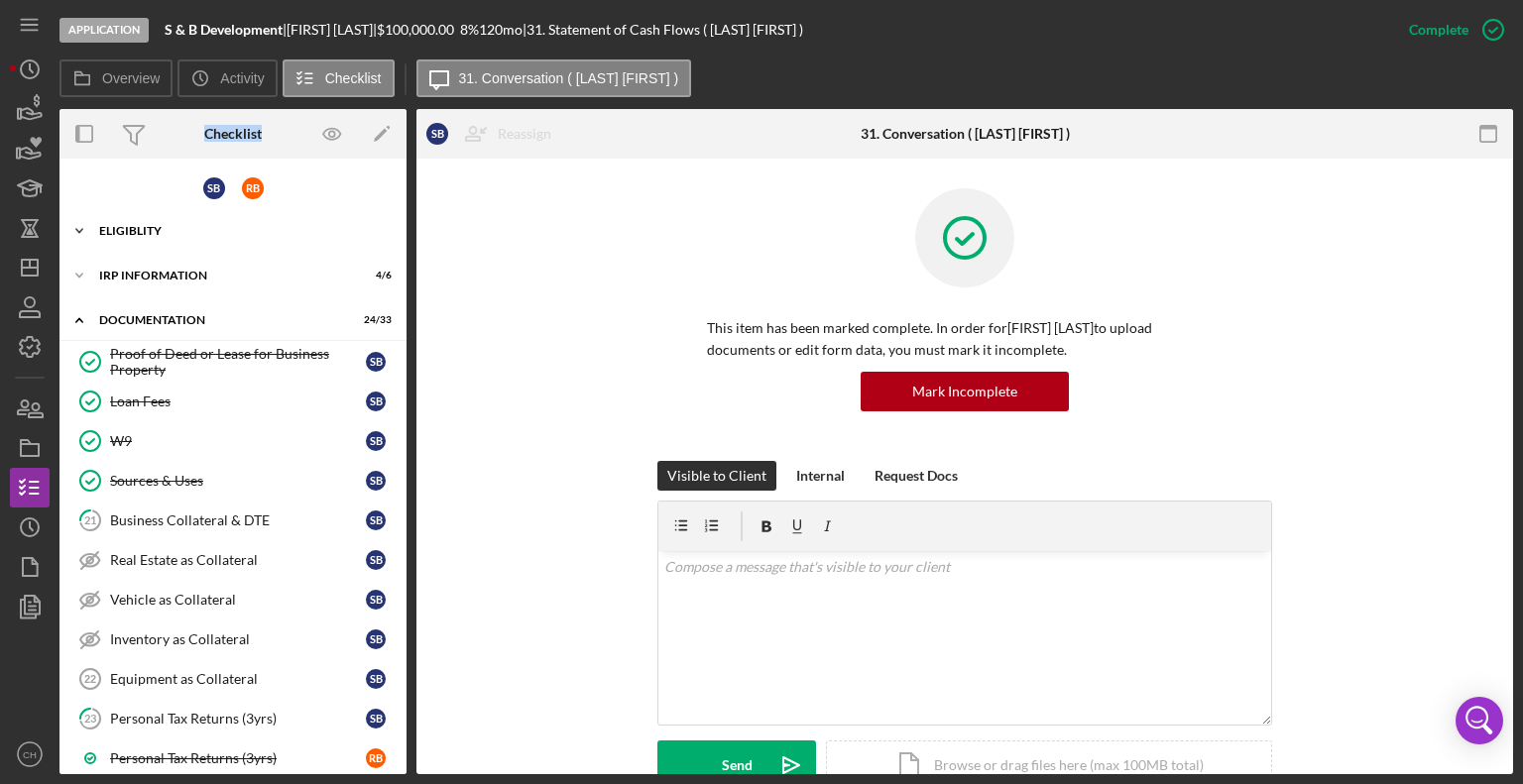 click on "Eligiblity" at bounding box center (240, 231) 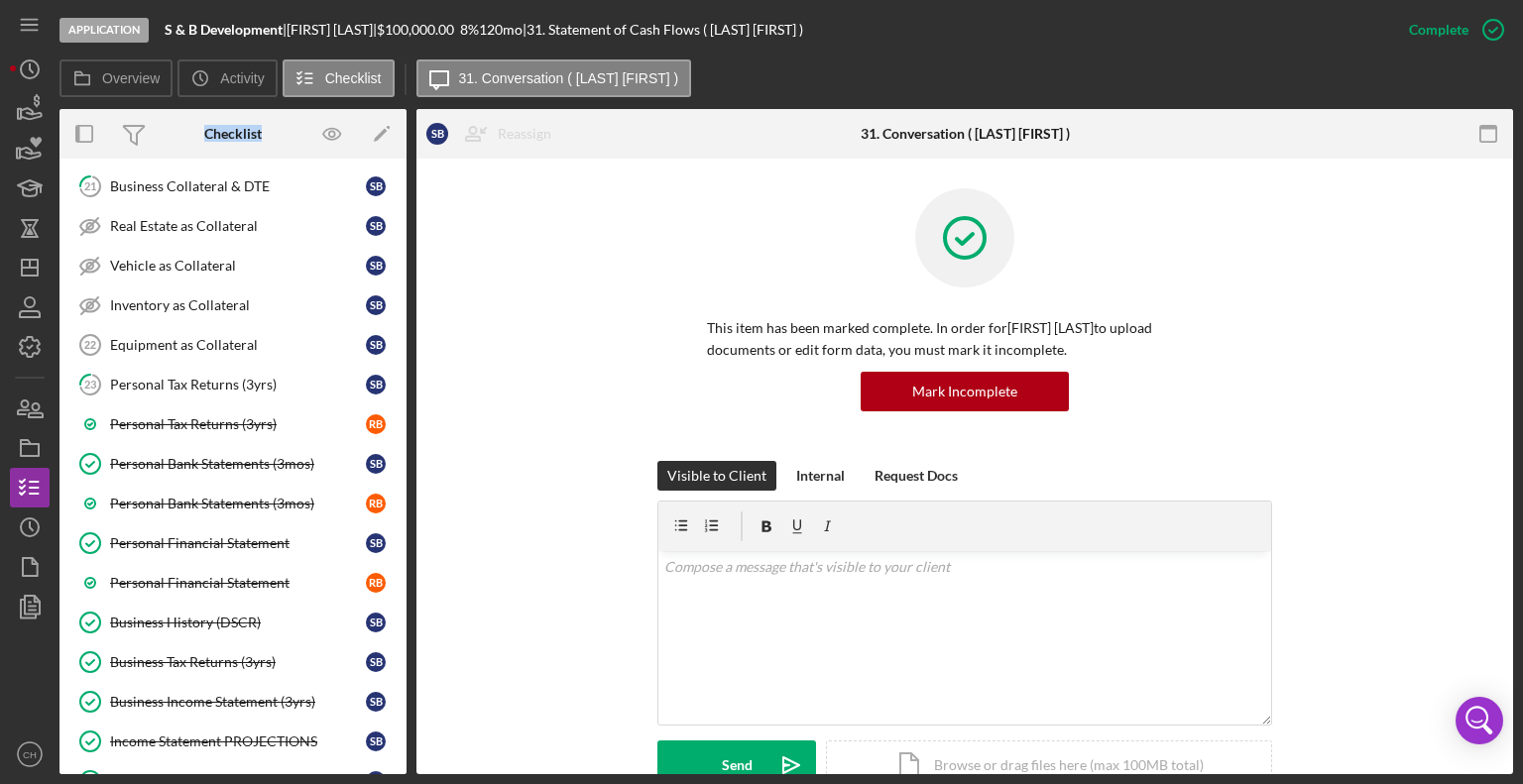 scroll, scrollTop: 1339, scrollLeft: 0, axis: vertical 